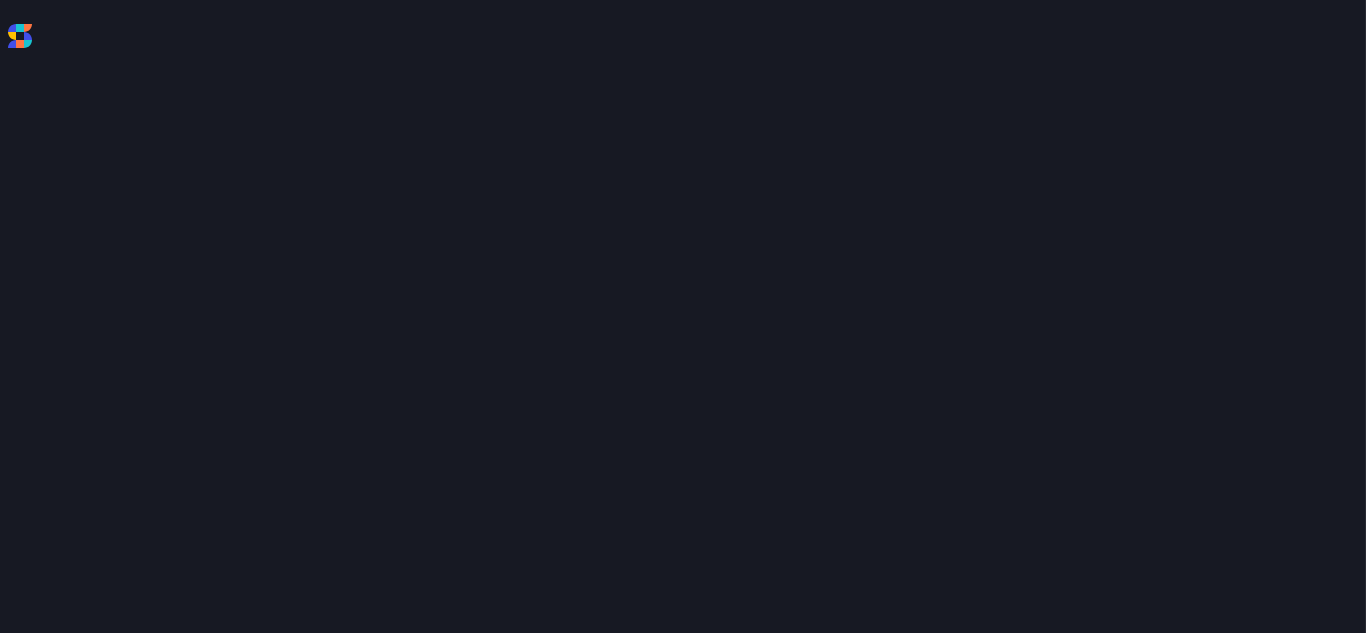 scroll, scrollTop: 0, scrollLeft: 0, axis: both 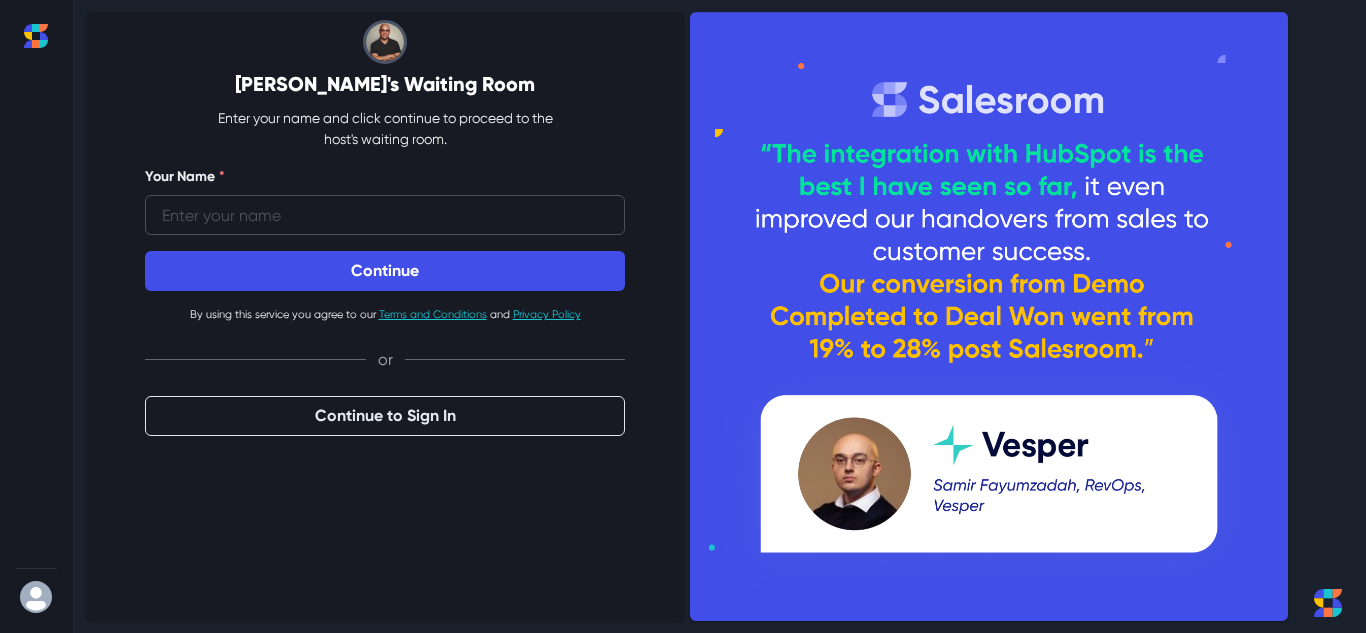 click on "Your Name *" at bounding box center (385, 215) 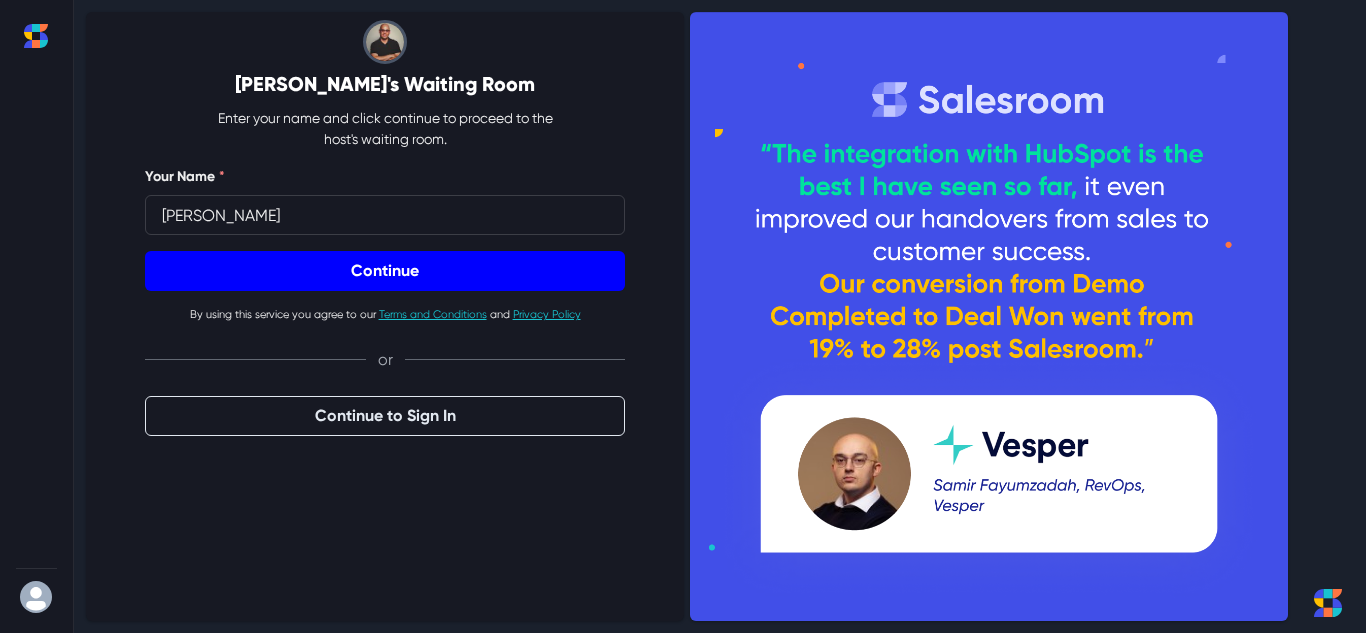 type on "[PERSON_NAME]" 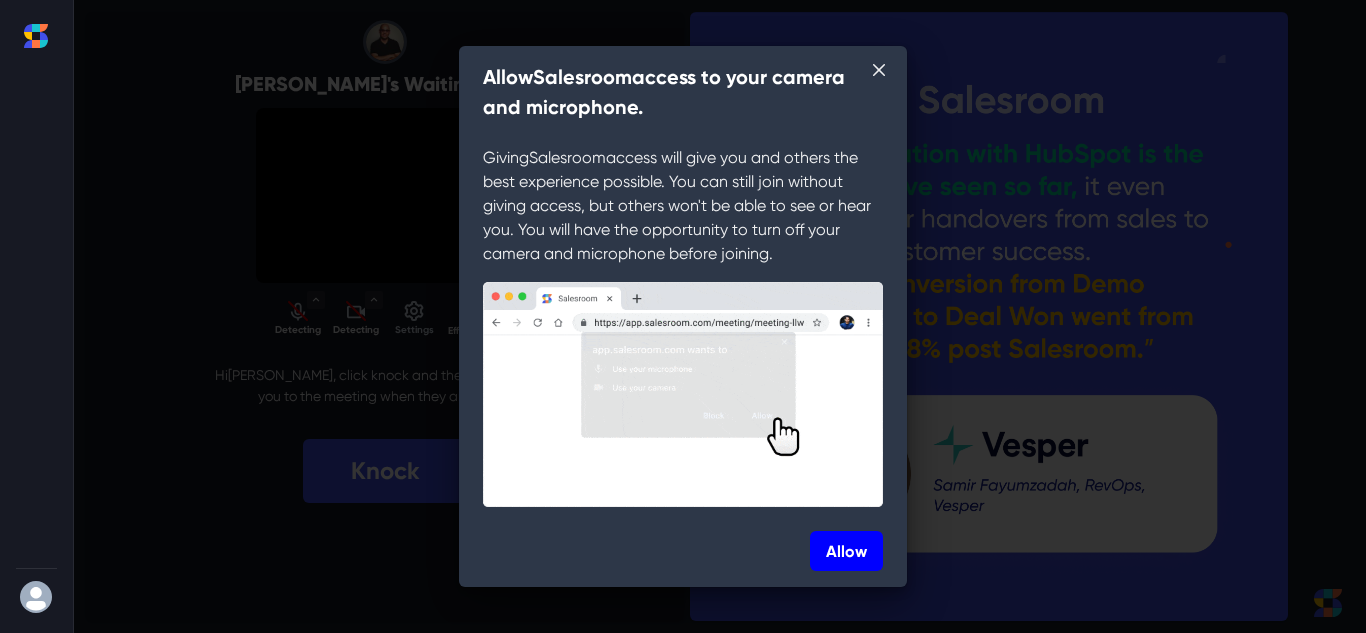 click on "Allow" at bounding box center (846, 551) 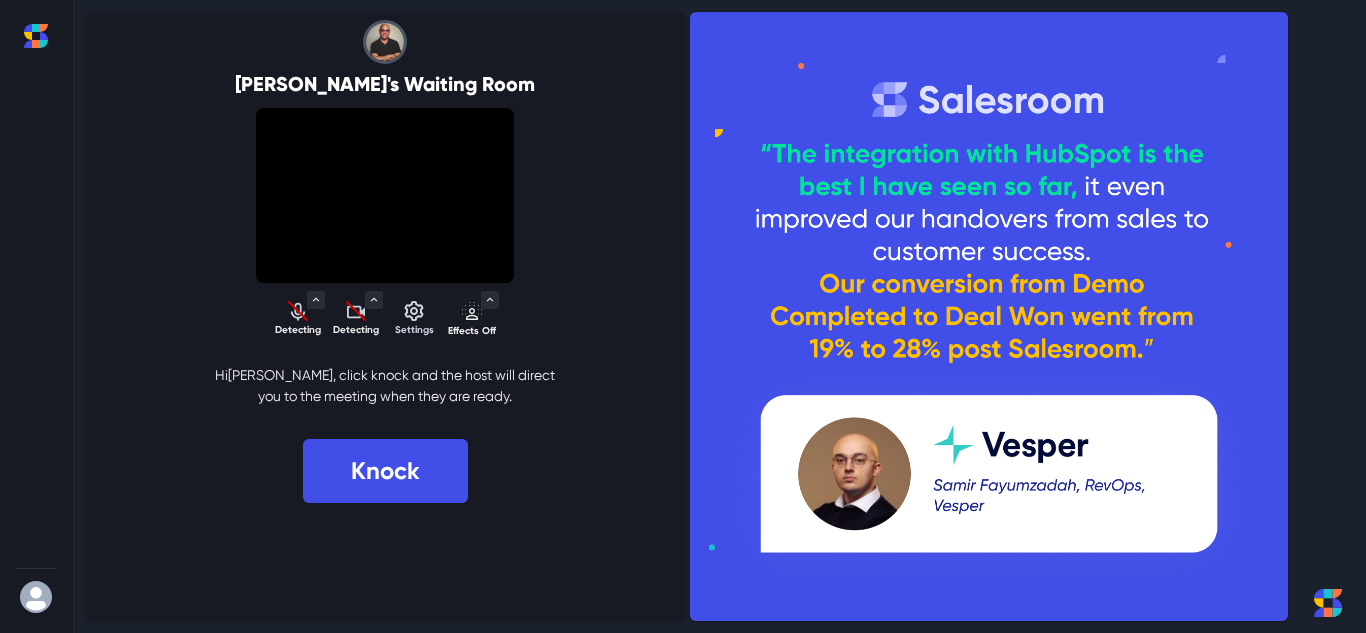 select on "default" 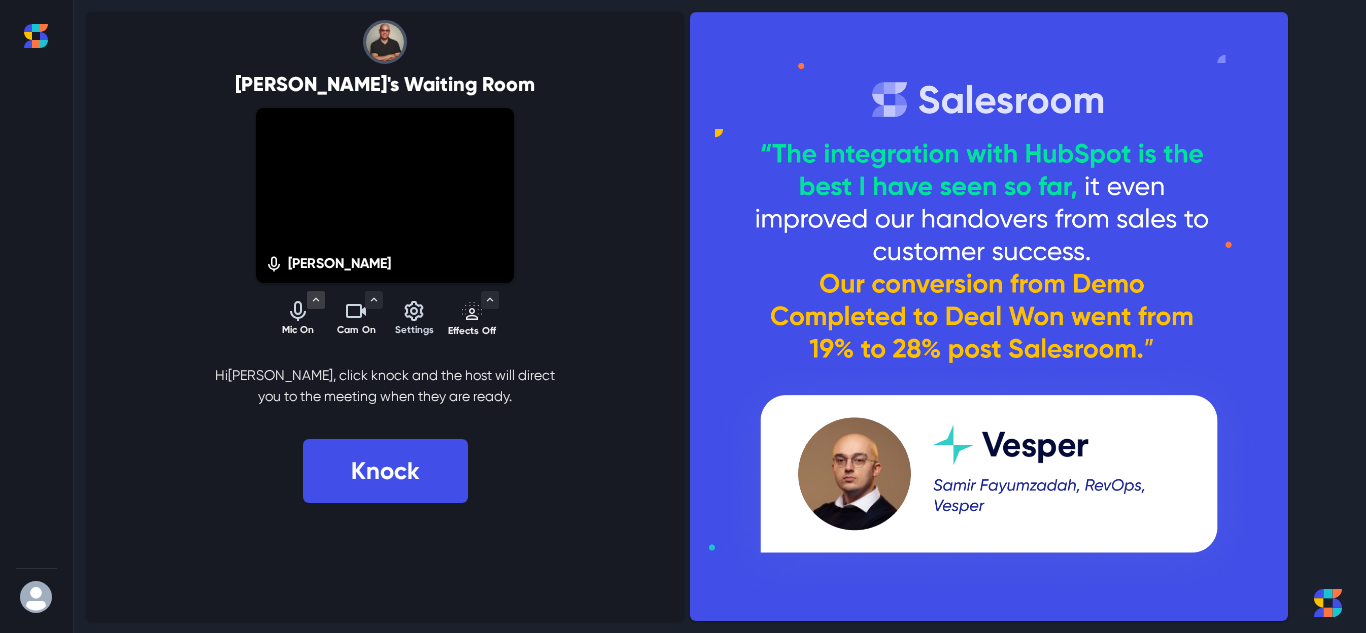 click 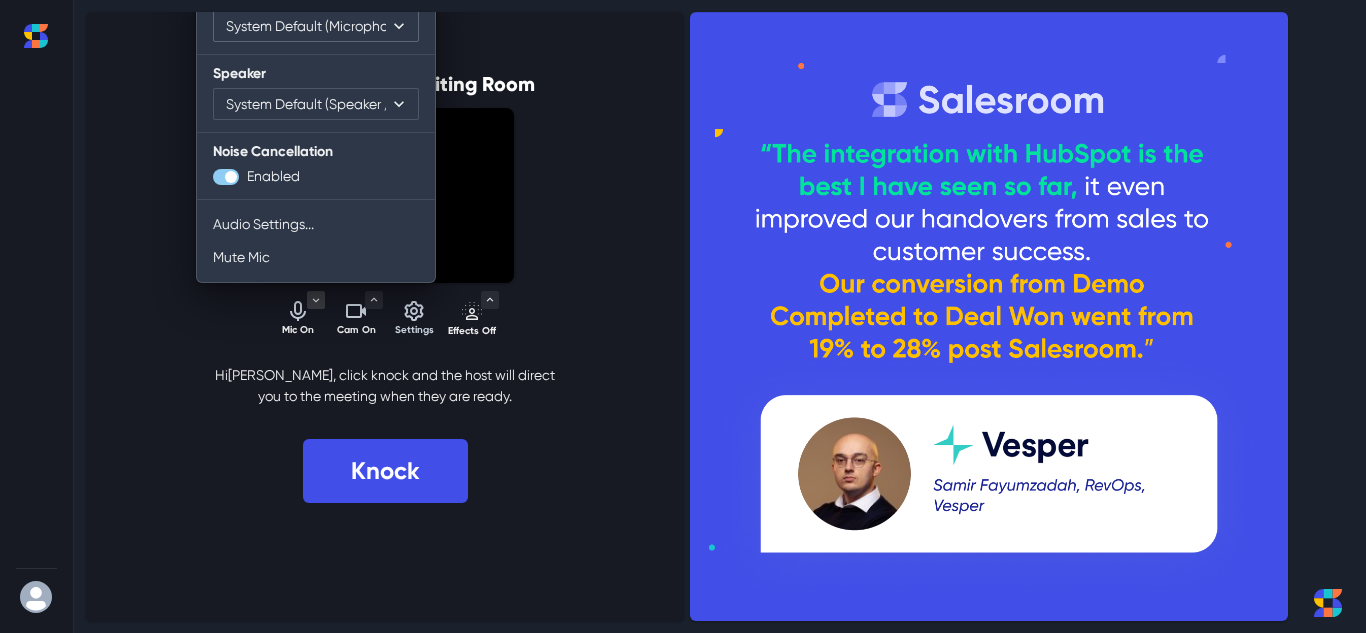click on "System Default (Microphone) Communications - Microphone Microphone Array Microphone Microphone" at bounding box center (316, 26) 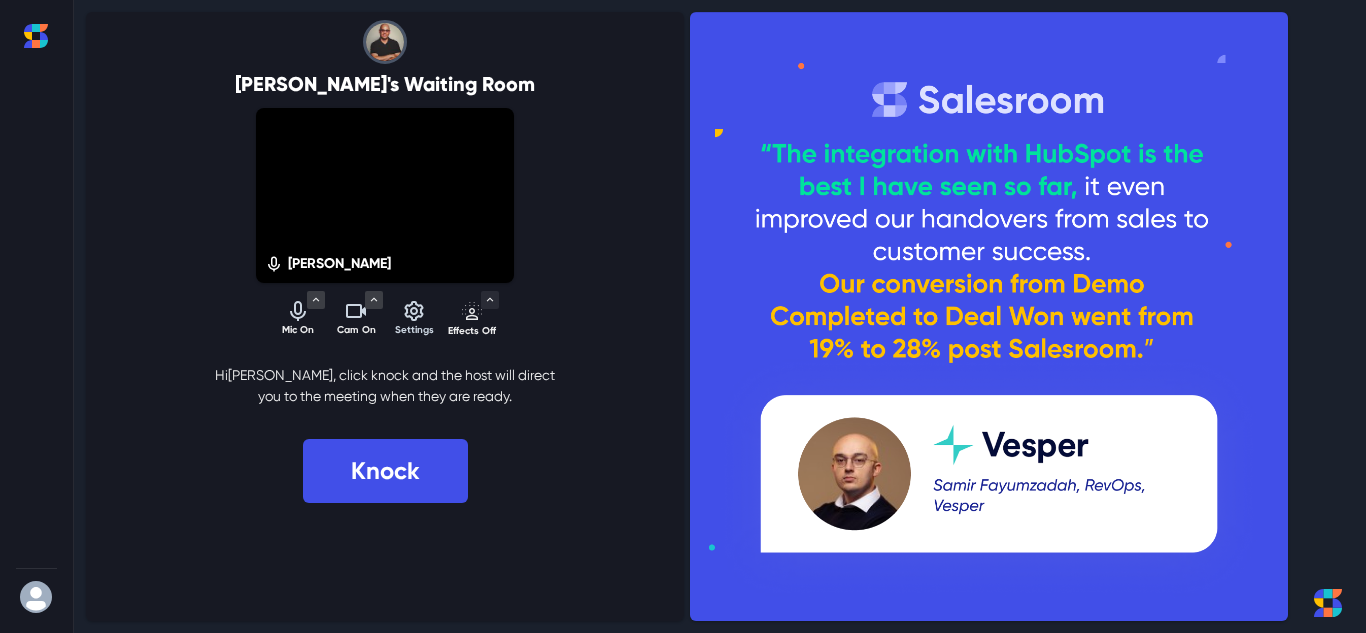 click 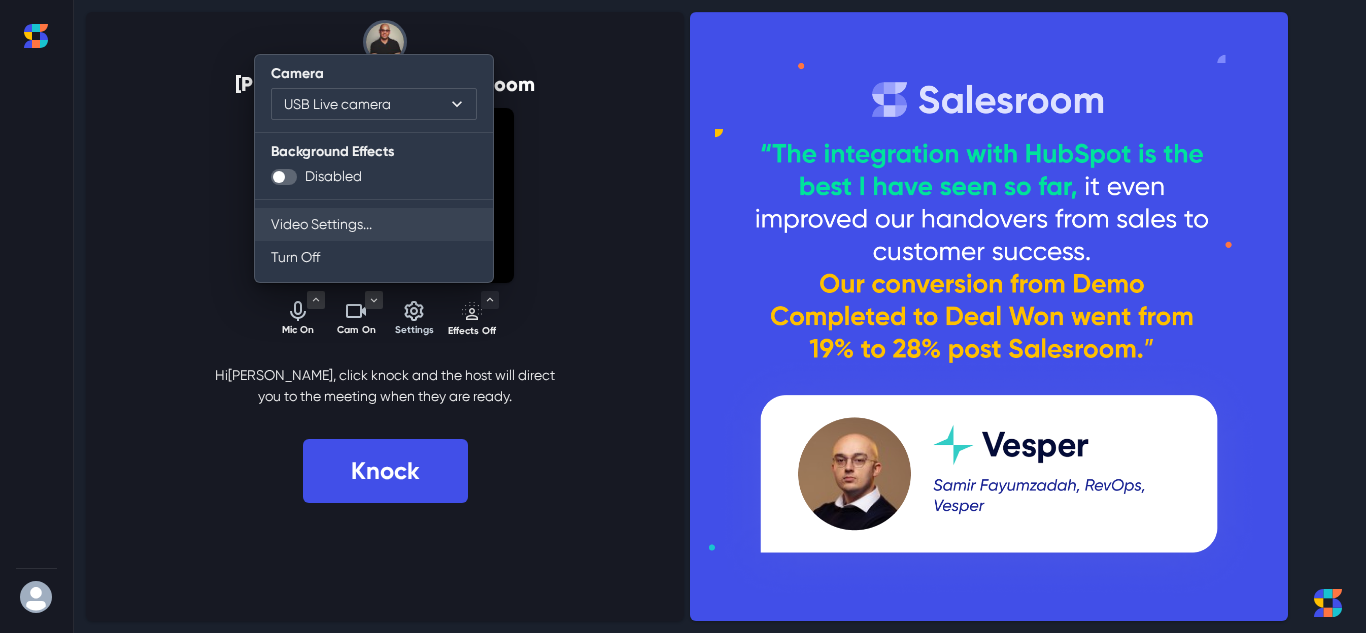 type 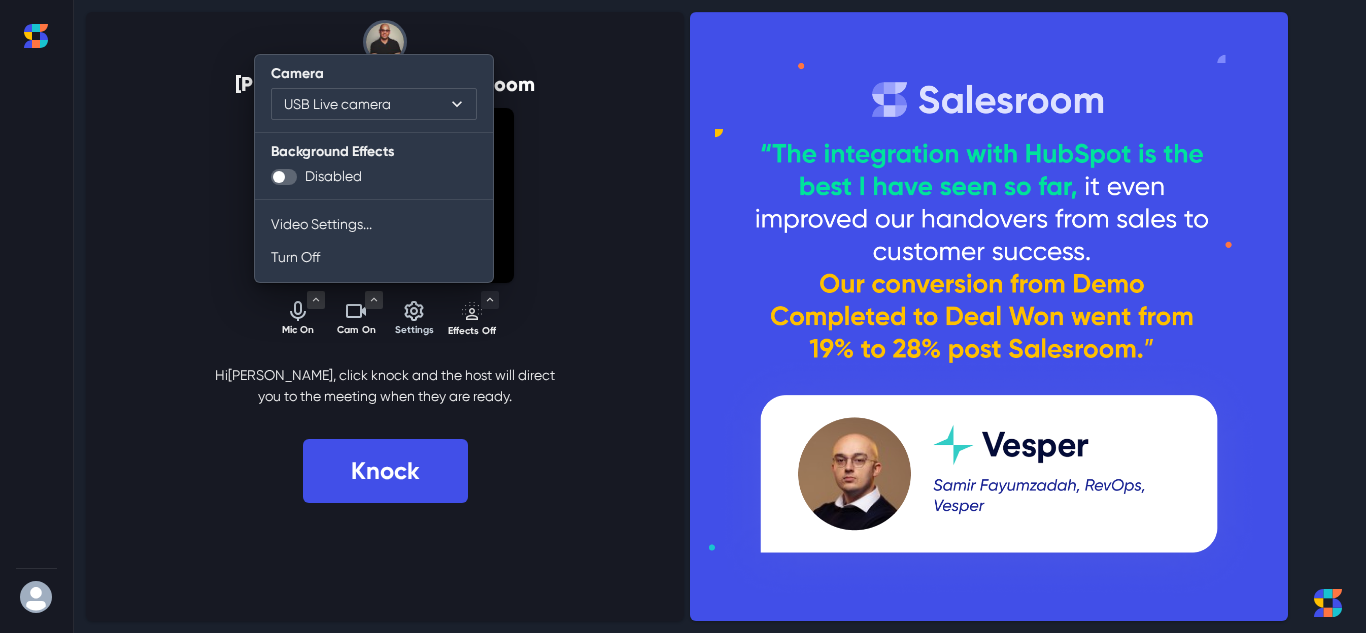 type 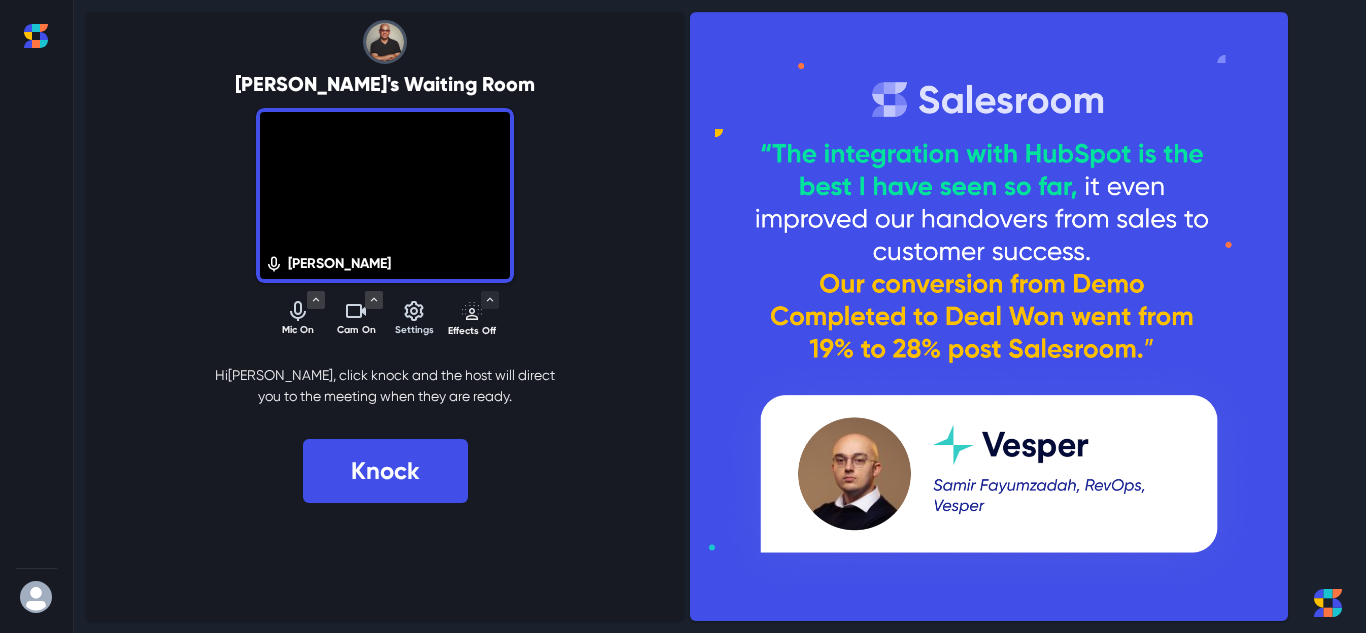 click 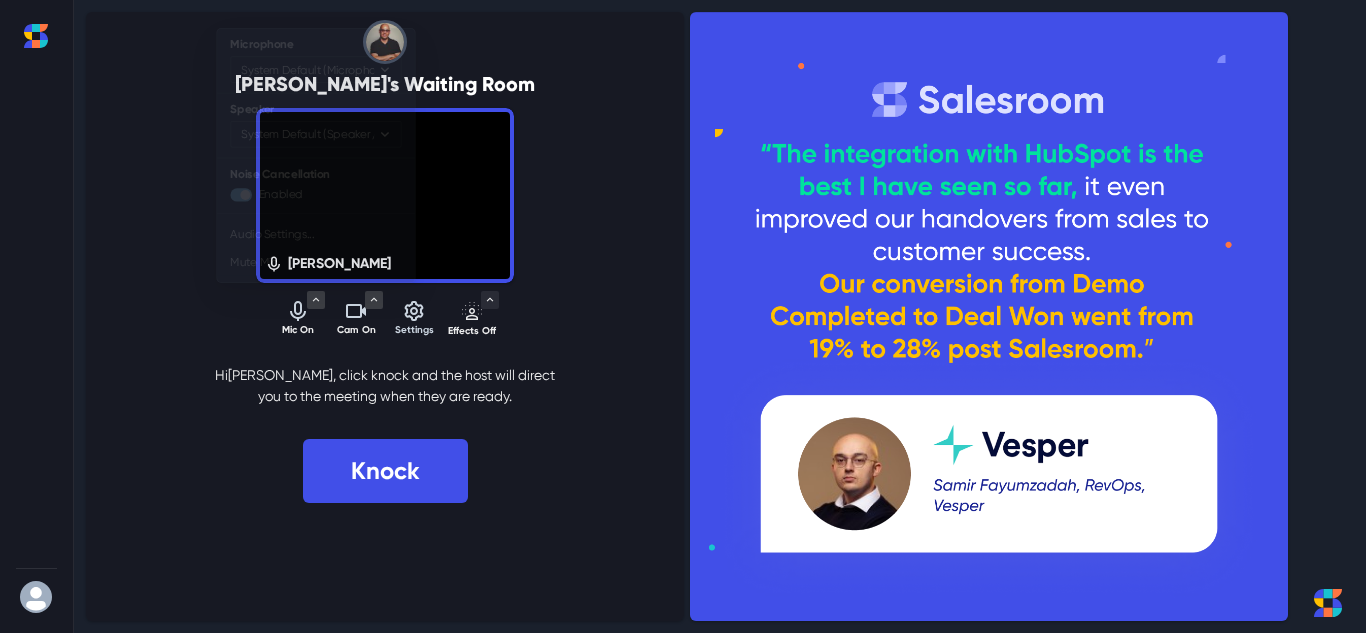 type 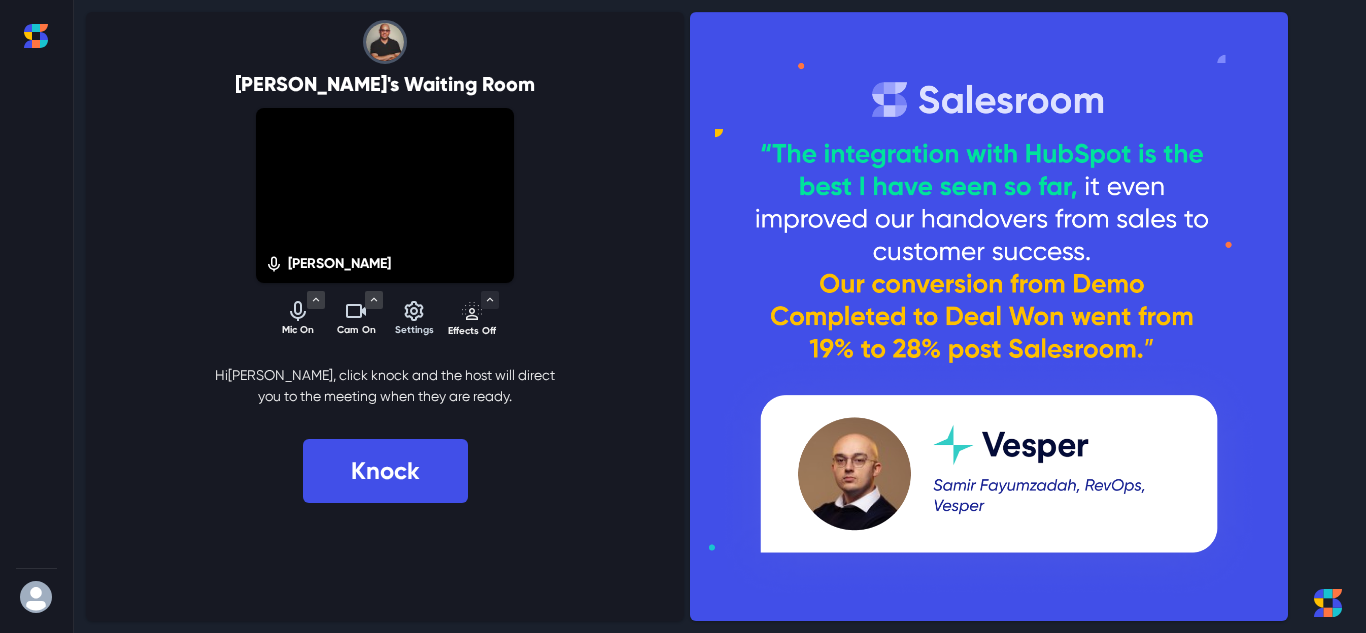 click 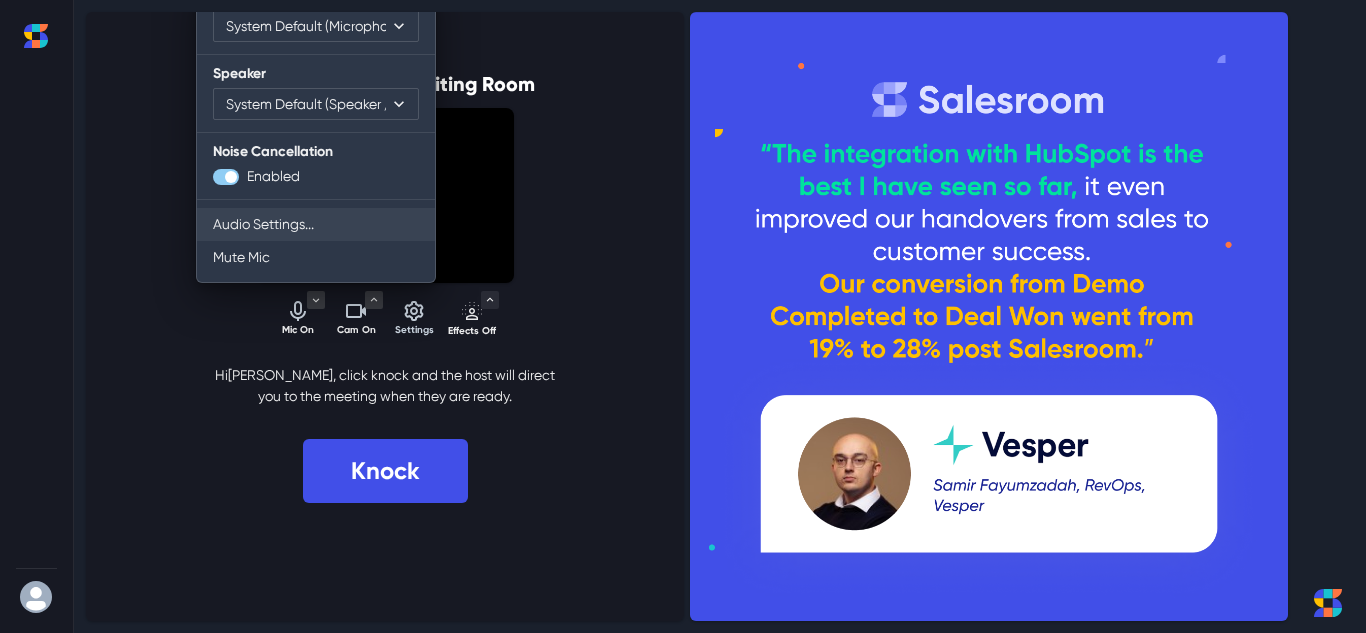click on "Audio Settings..." at bounding box center (316, 224) 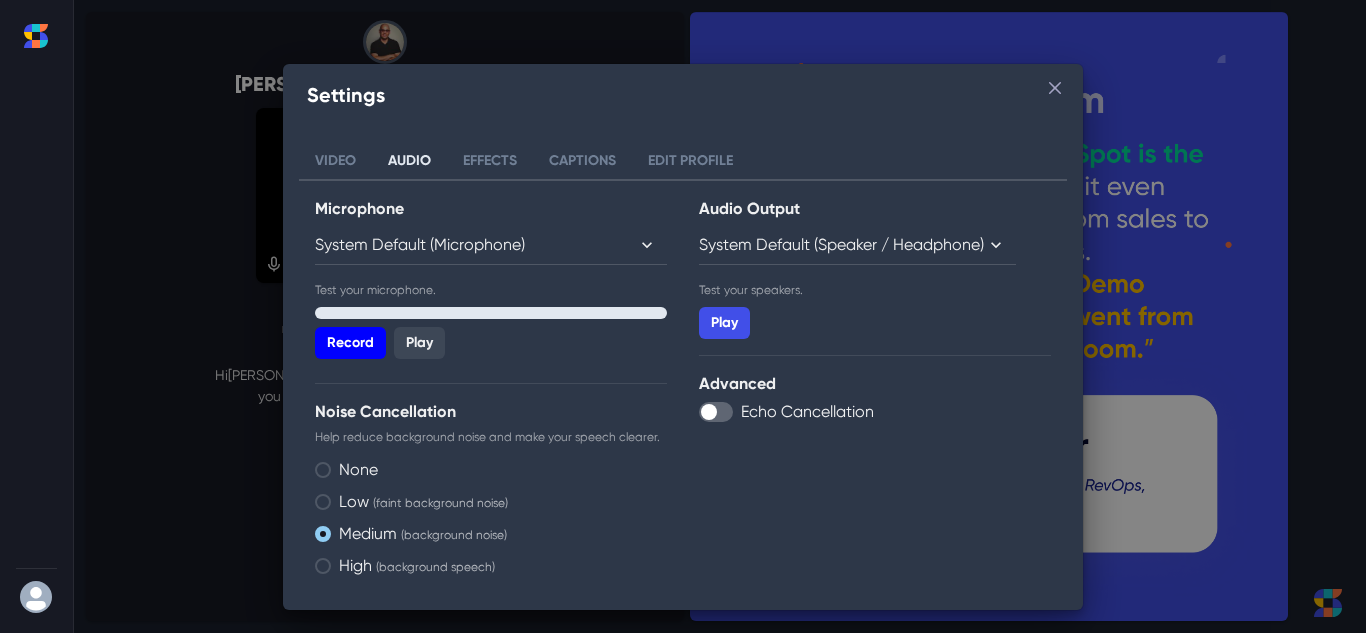 click on "Record" at bounding box center [350, 343] 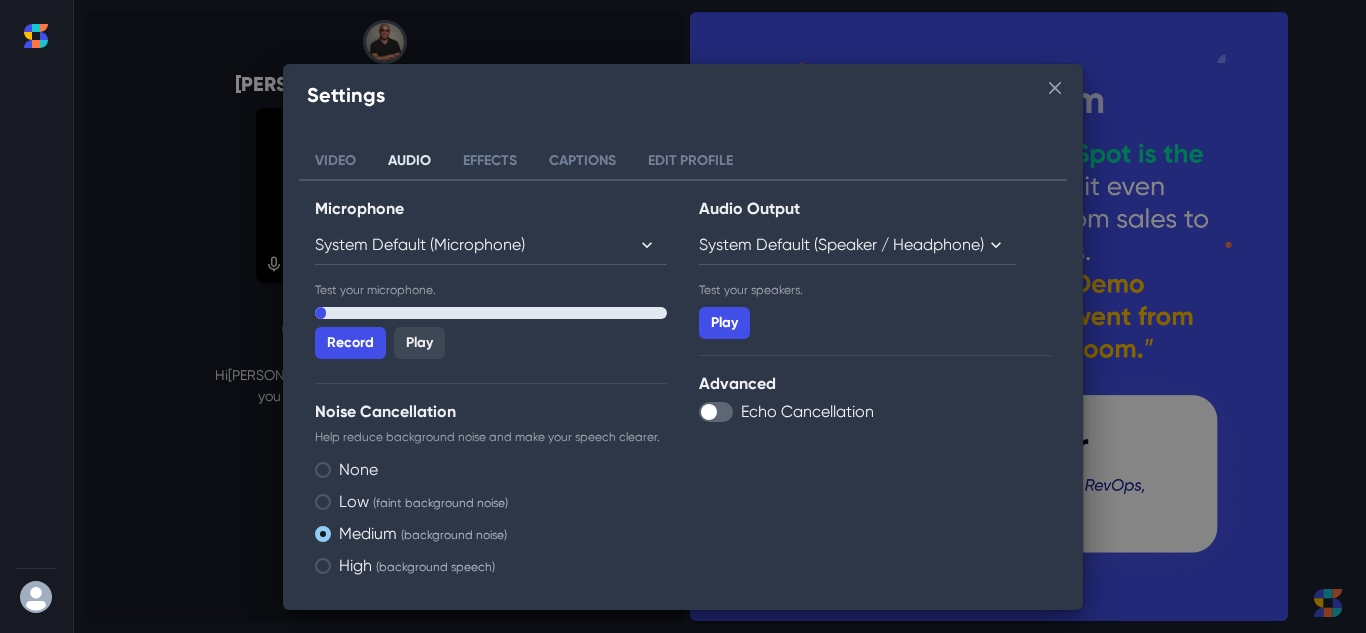 click on "Record   Play" at bounding box center [491, 343] 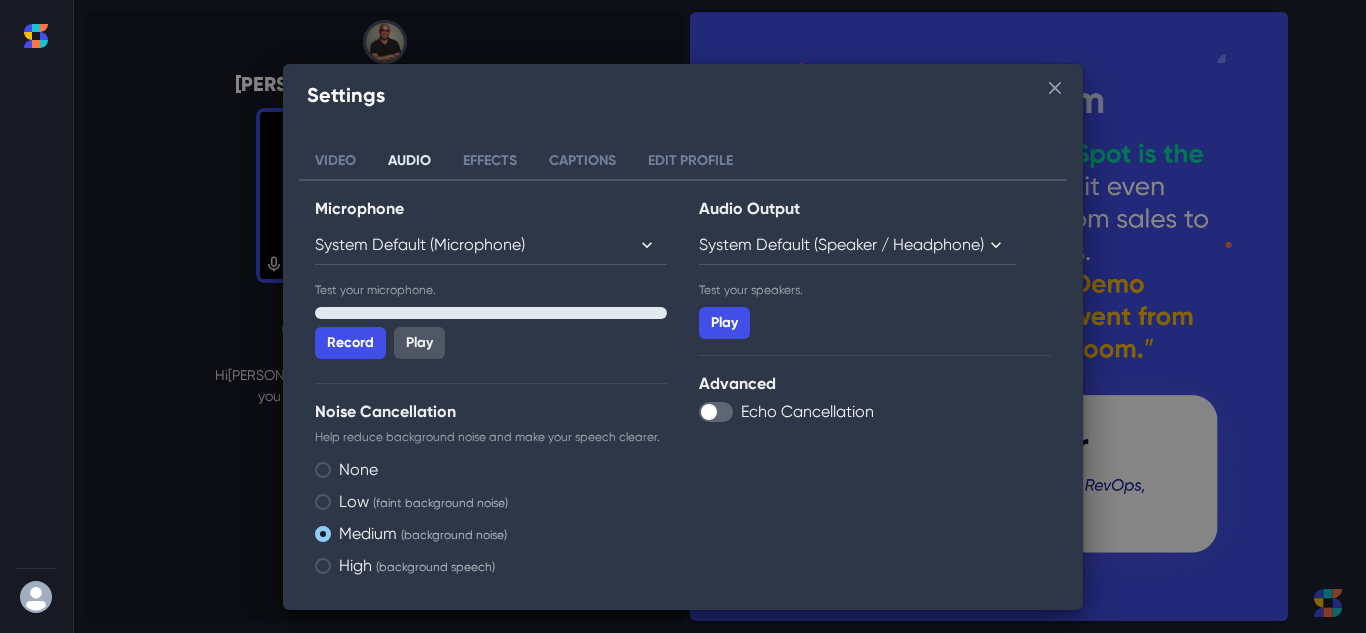 click on "Play" at bounding box center (419, 343) 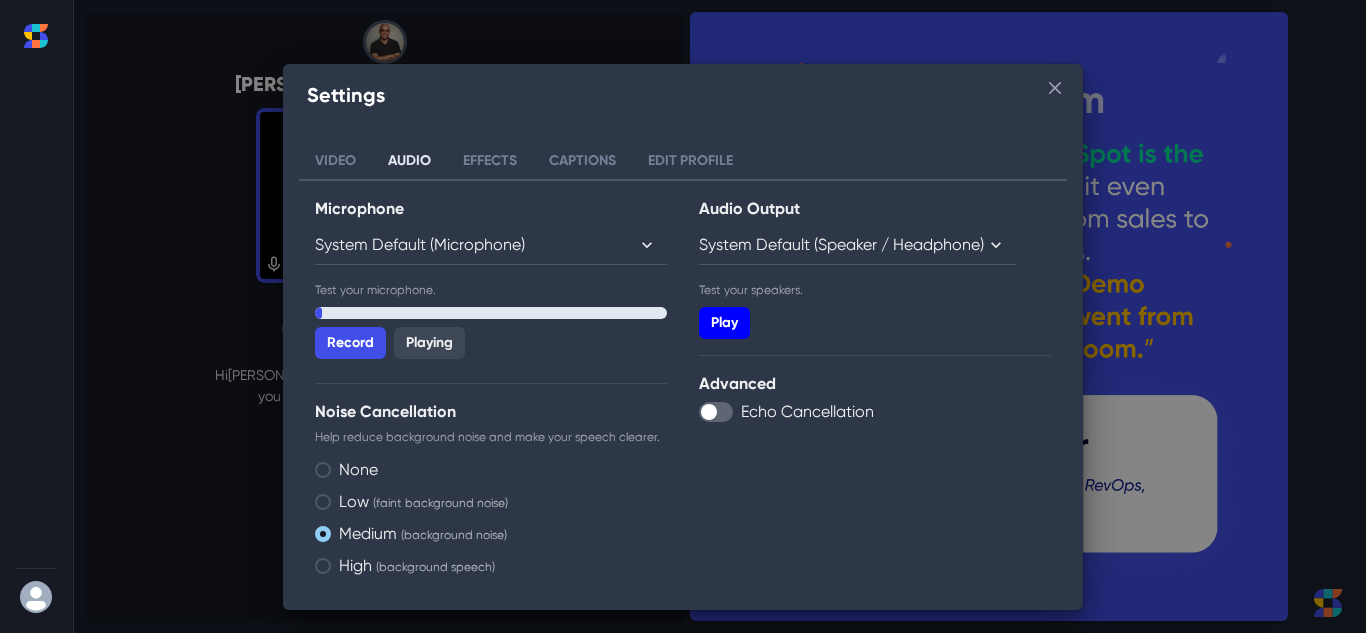 click on "Play" at bounding box center (724, 323) 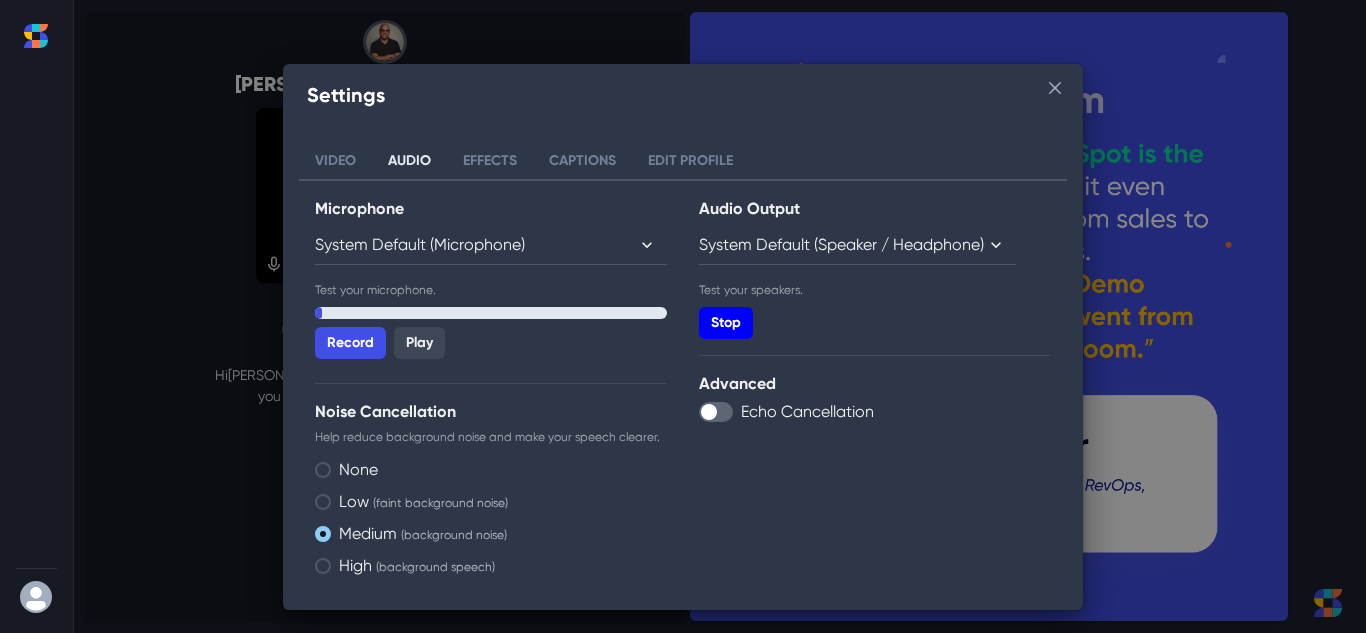 click on "Stop" at bounding box center (726, 323) 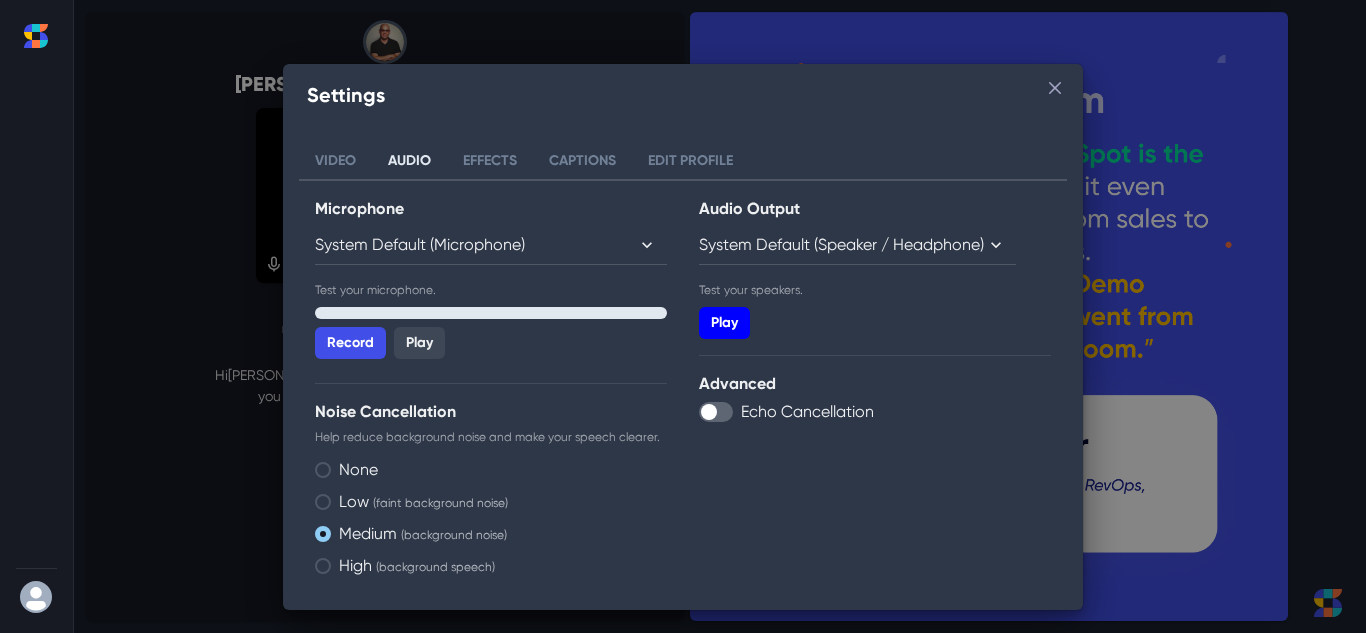 click on "Play" at bounding box center (724, 323) 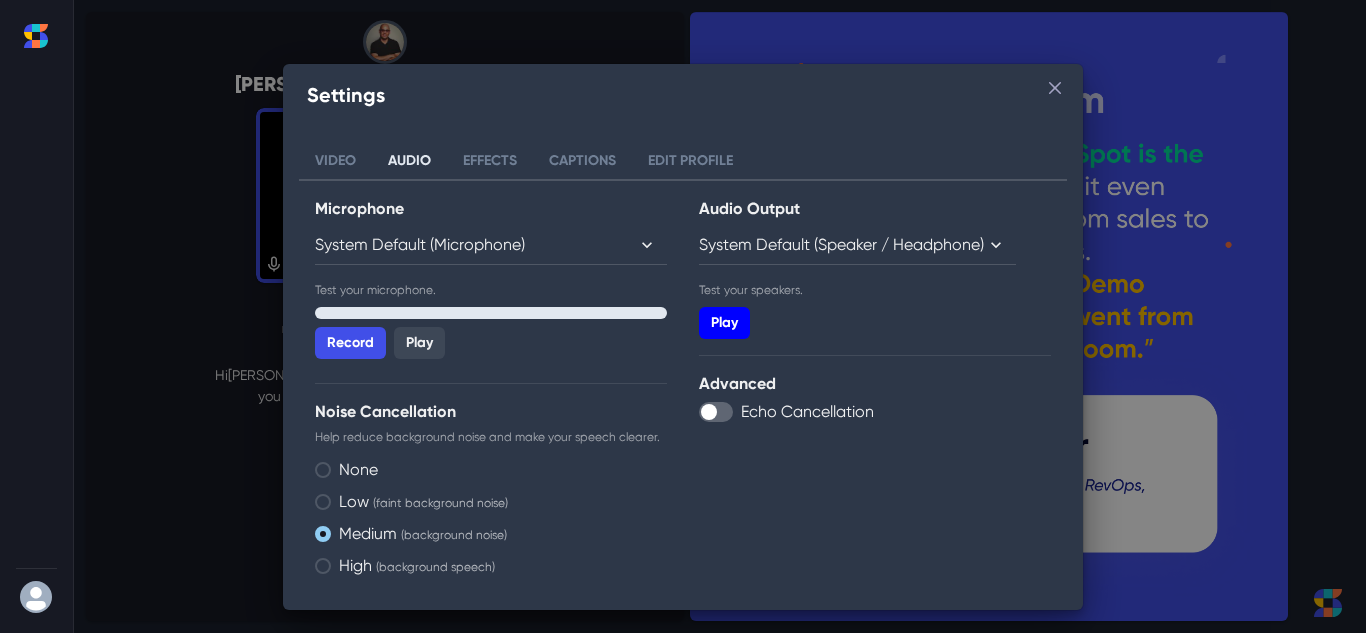 click on "Play" at bounding box center [724, 323] 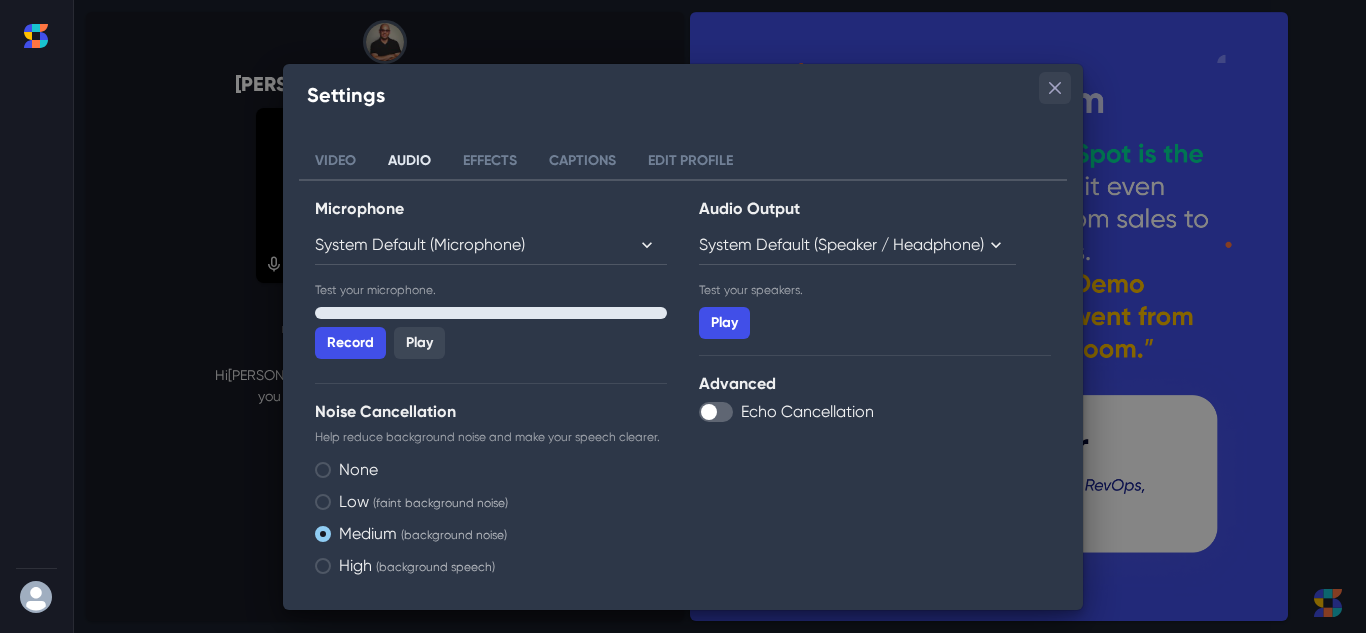 click at bounding box center (1055, 88) 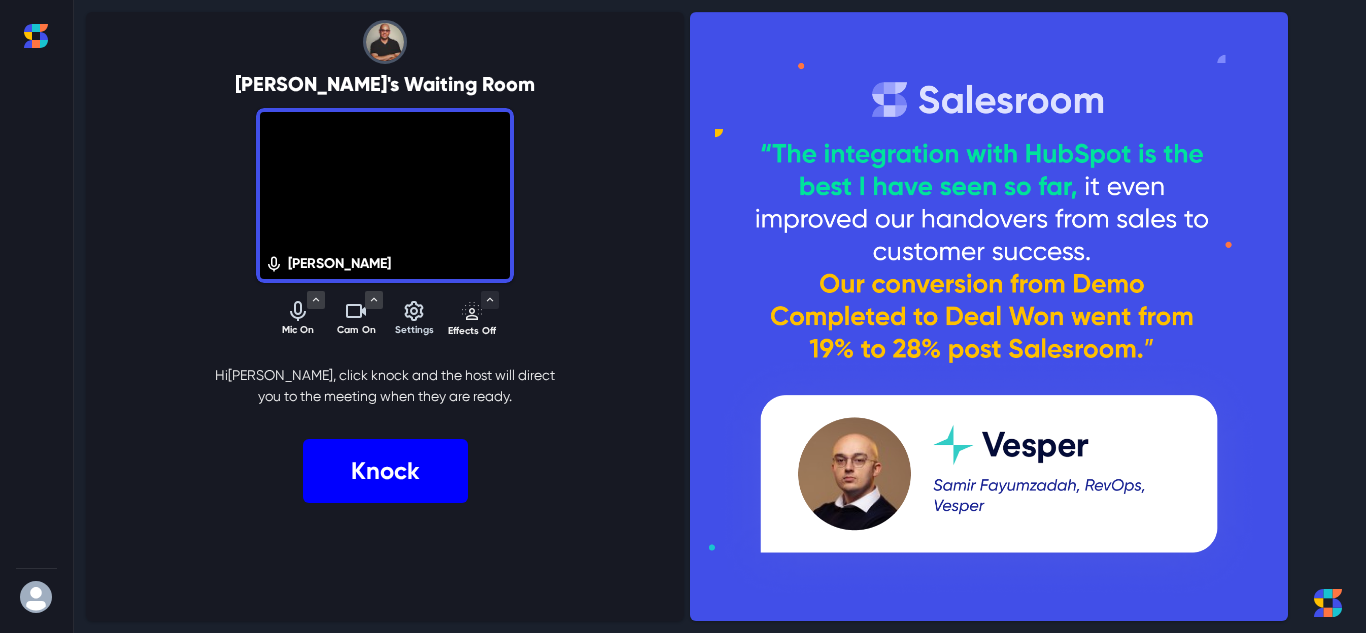 click on "Knock" at bounding box center [385, 471] 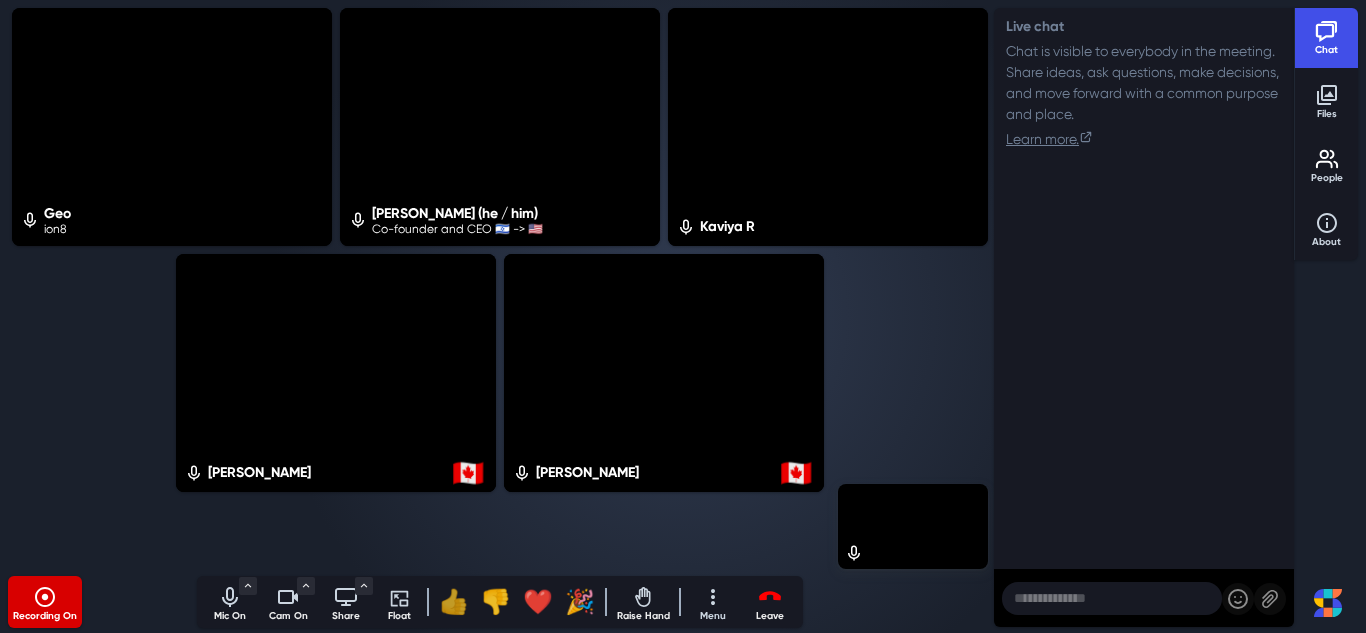 click on "👍" at bounding box center [454, 602] 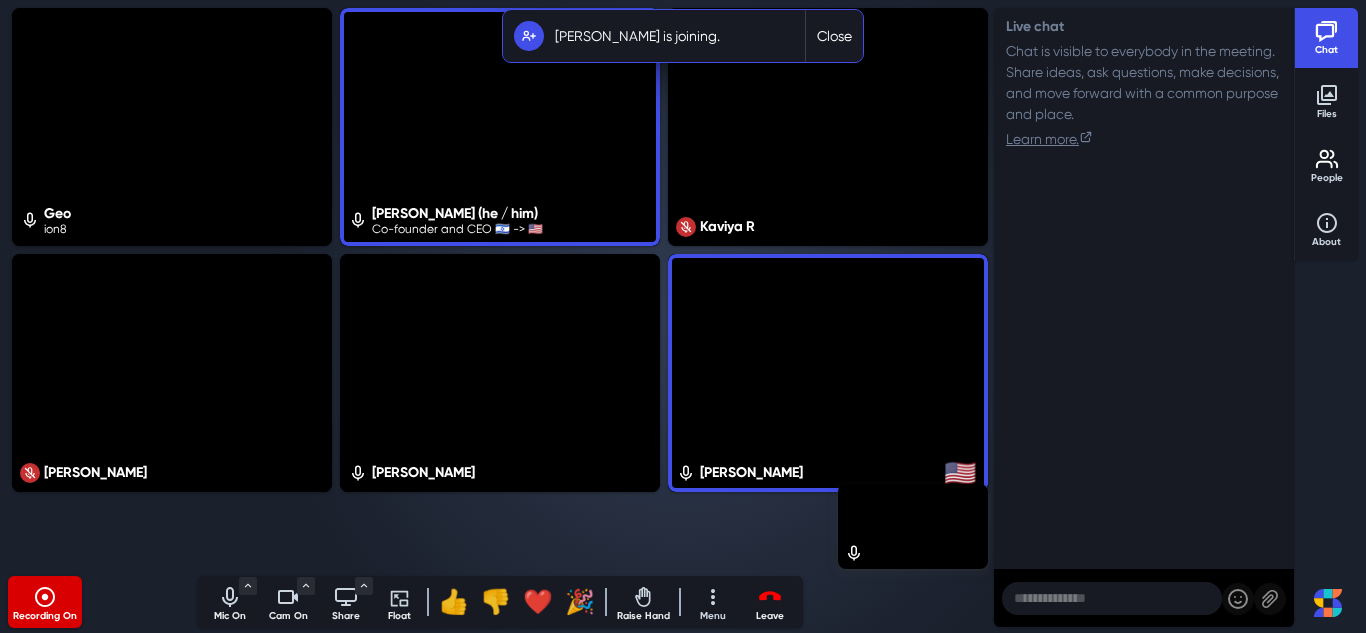 drag, startPoint x: 844, startPoint y: 41, endPoint x: 847, endPoint y: 58, distance: 17.262676 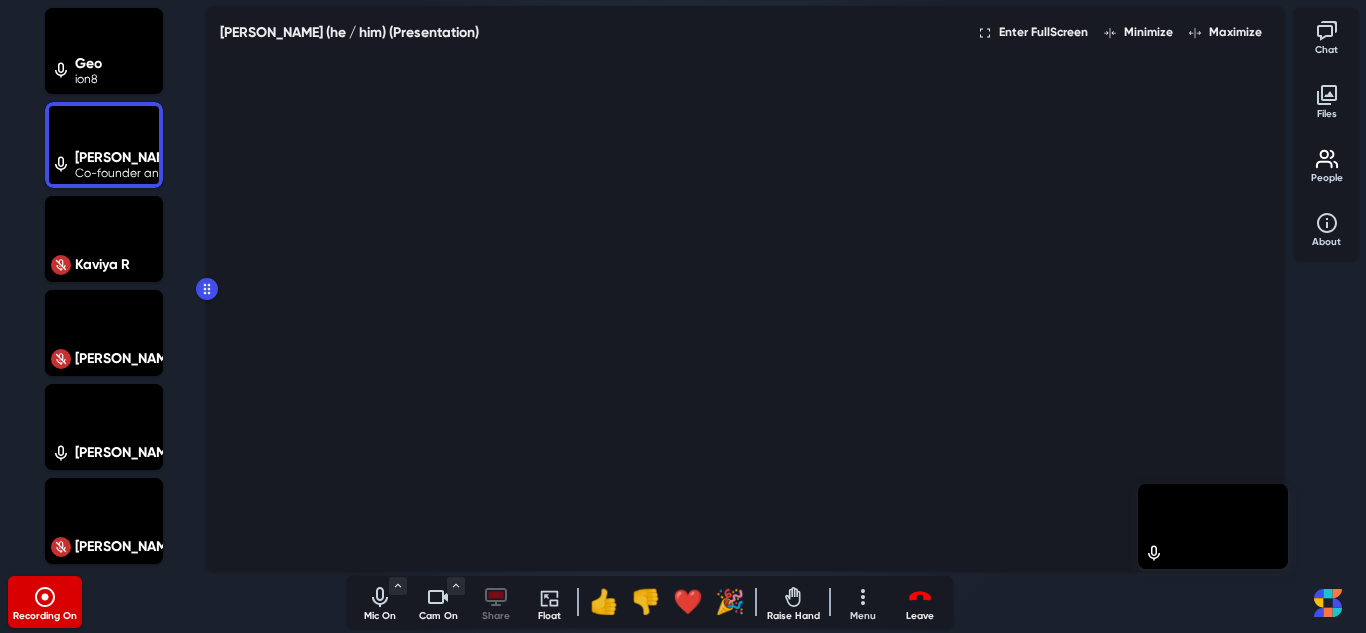 click at bounding box center [380, 597] 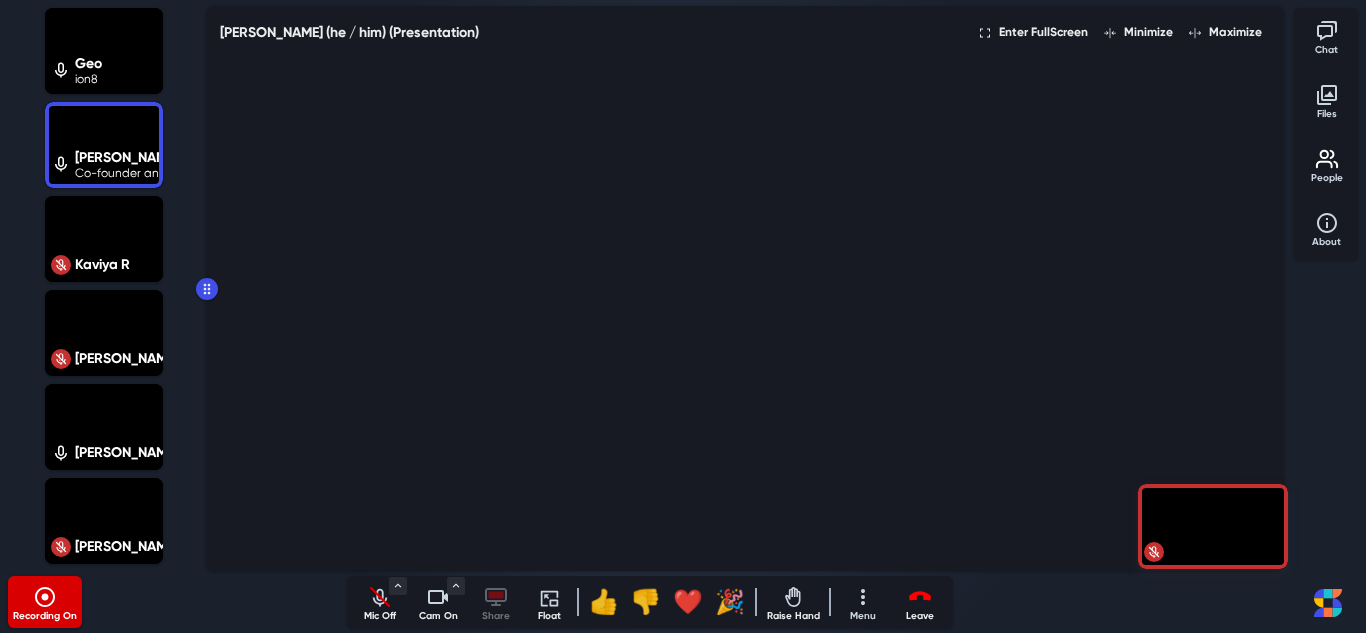 click 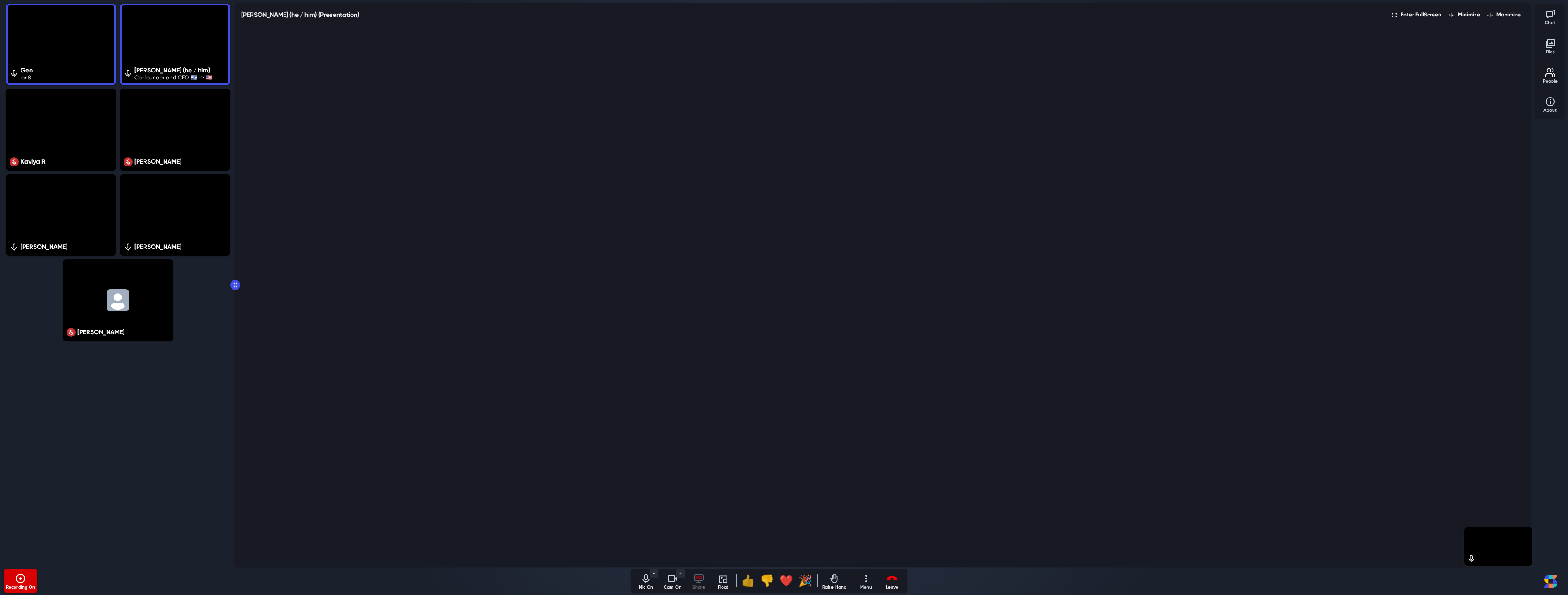 click on "👍" at bounding box center [748, 581] 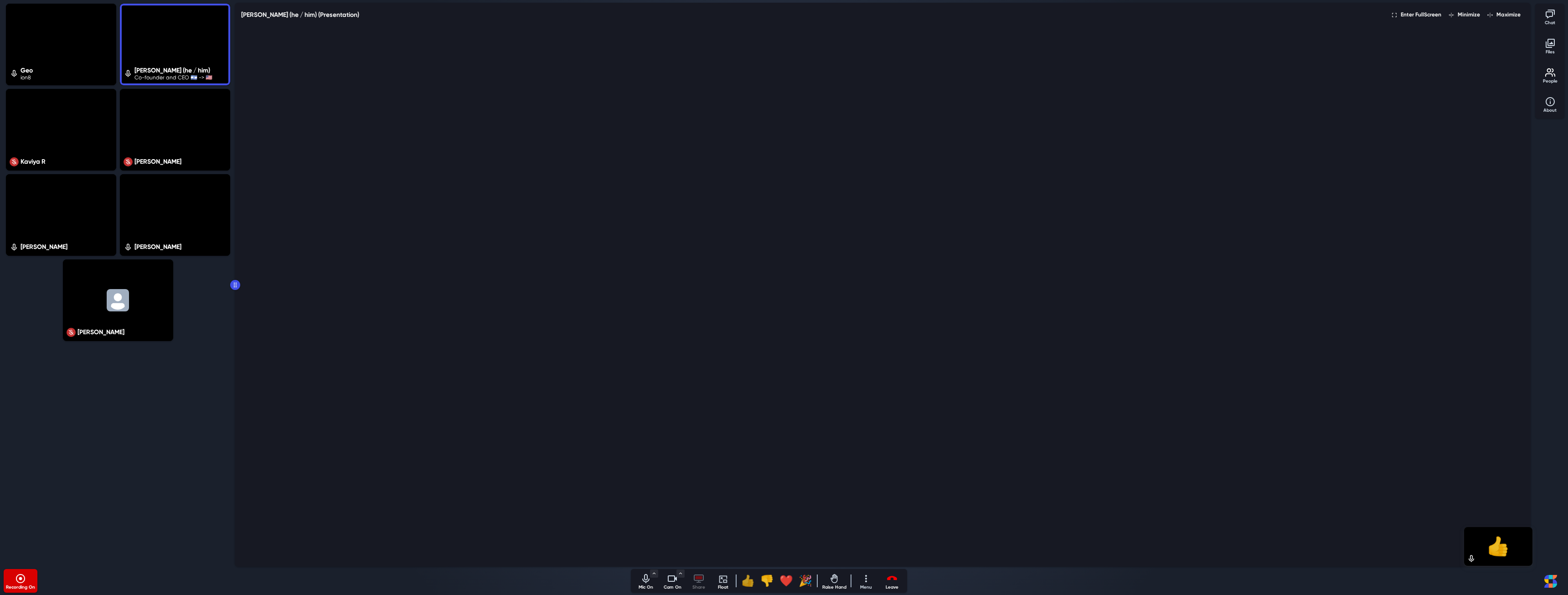 click on "👍" at bounding box center [748, 581] 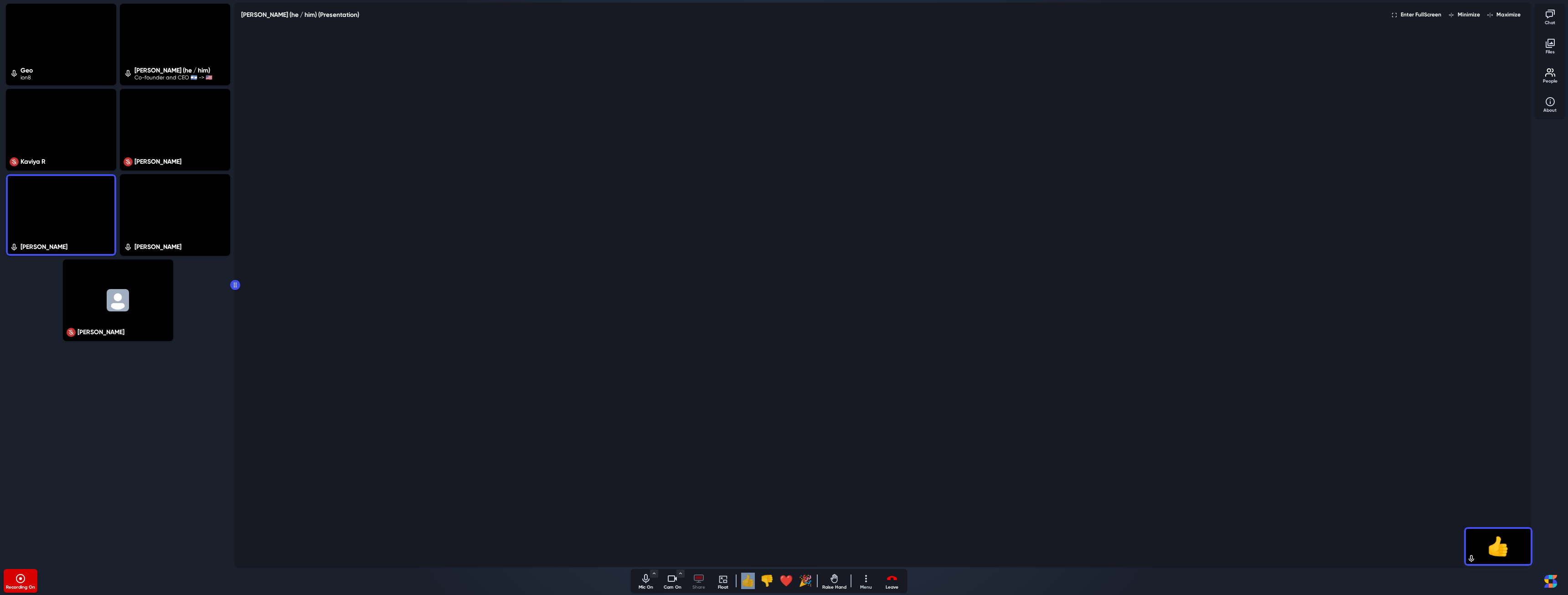 click on "👍" at bounding box center [748, 581] 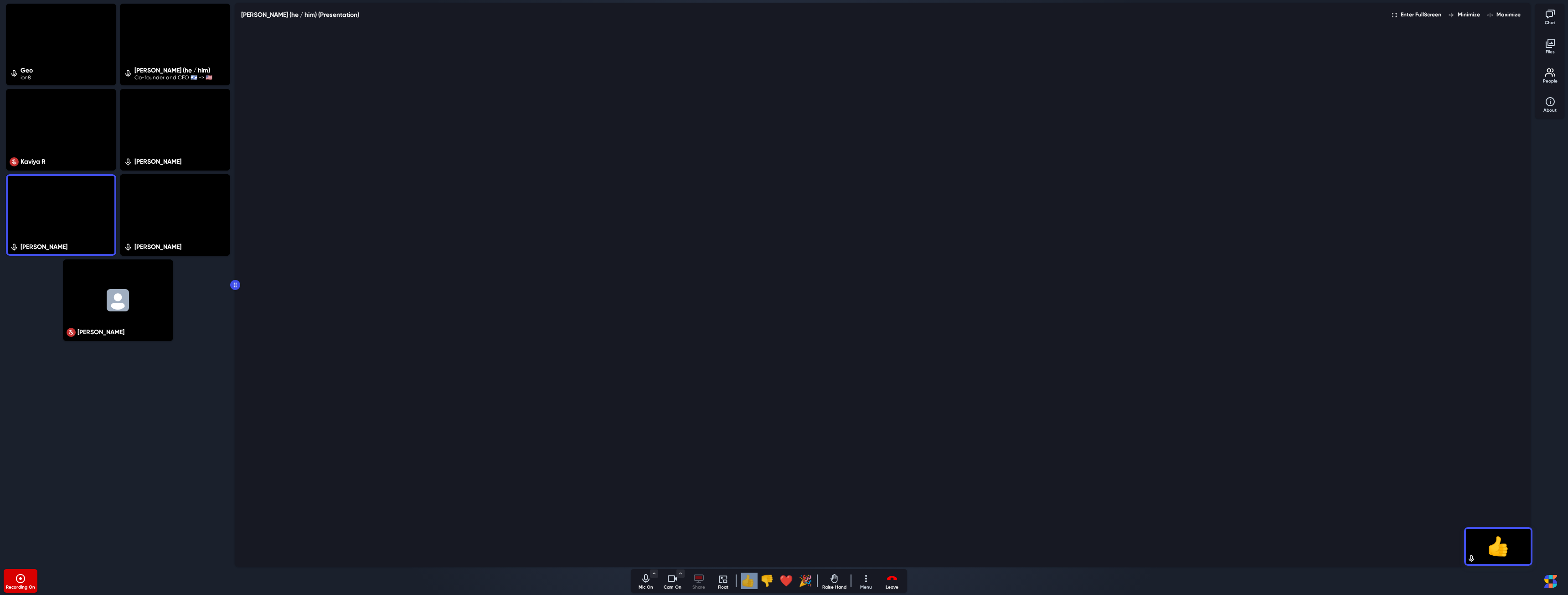 click on "👍" at bounding box center (748, 581) 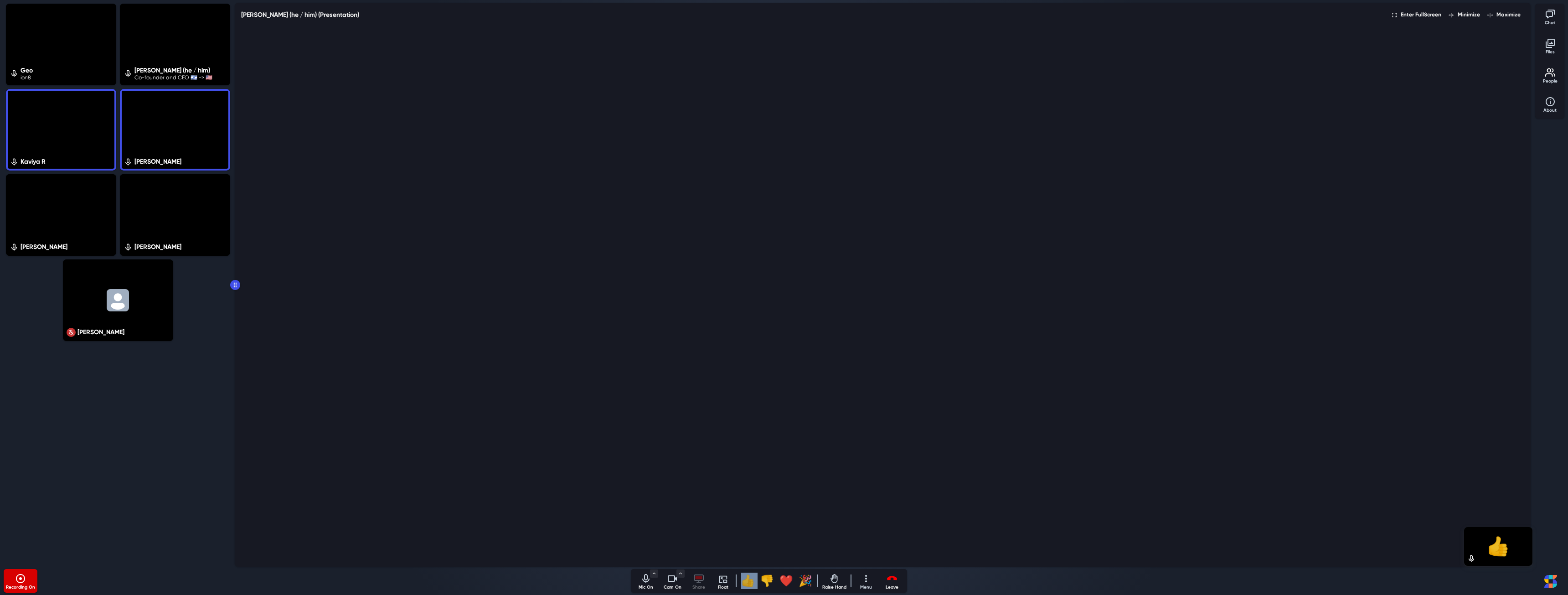 click on "👍" at bounding box center (748, 581) 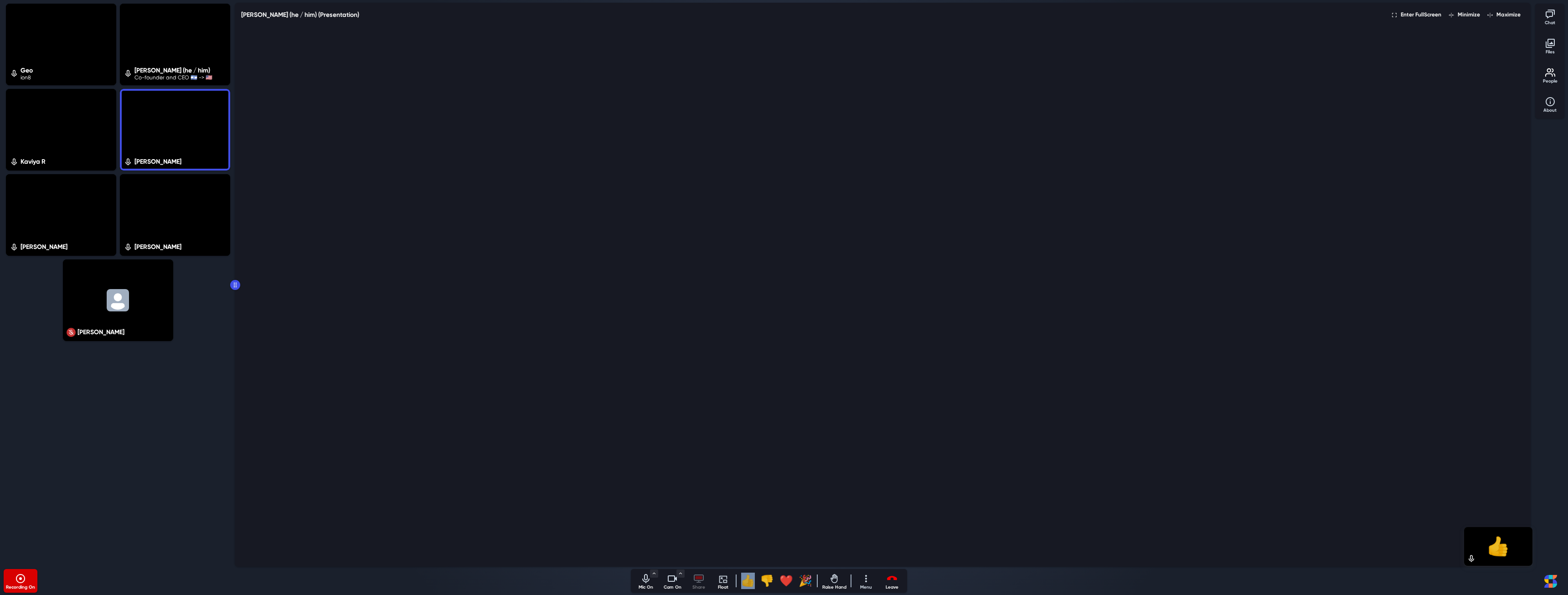click on "👍" at bounding box center (748, 581) 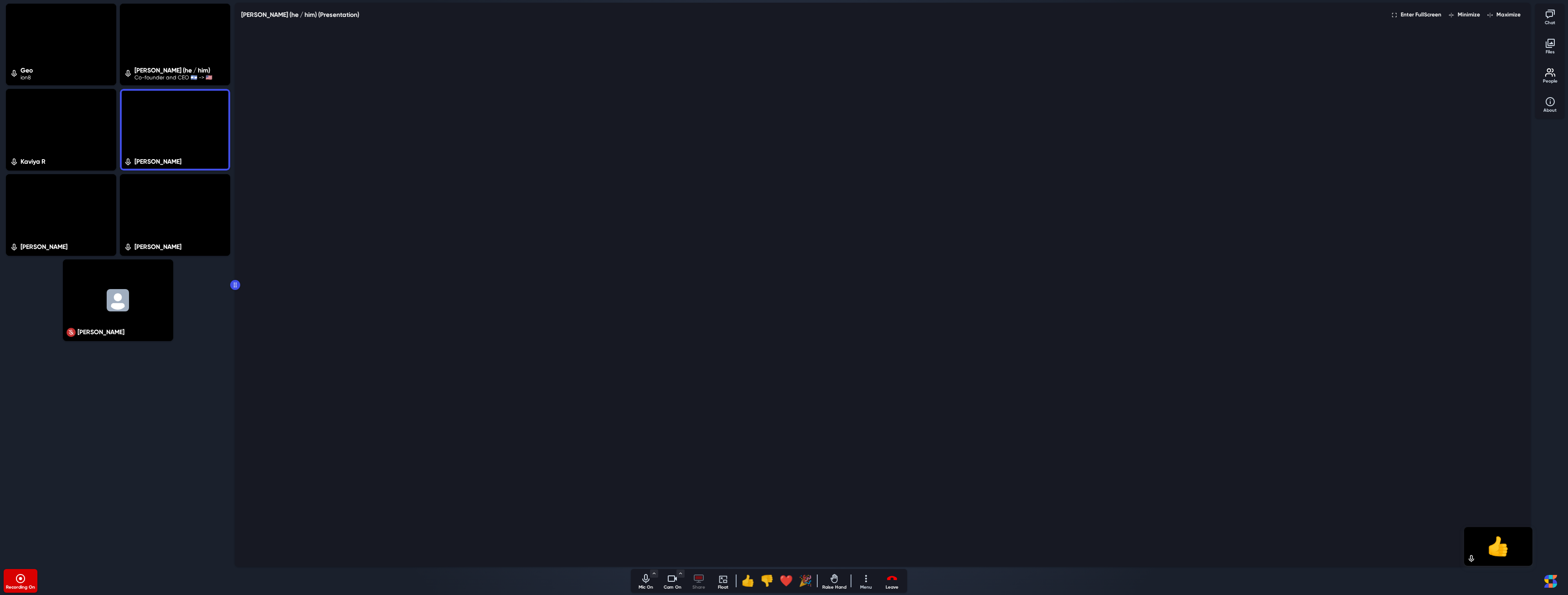 click on "🎉" at bounding box center [805, 581] 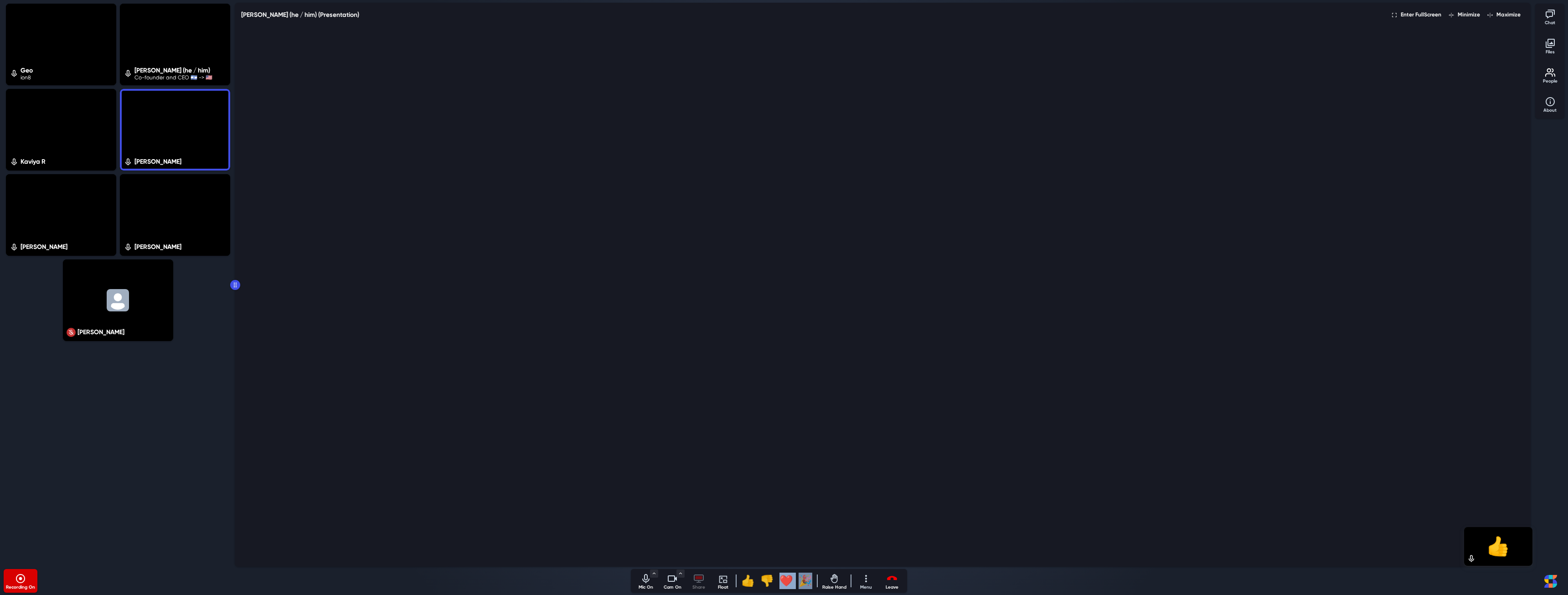 click on "🎉" at bounding box center (805, 581) 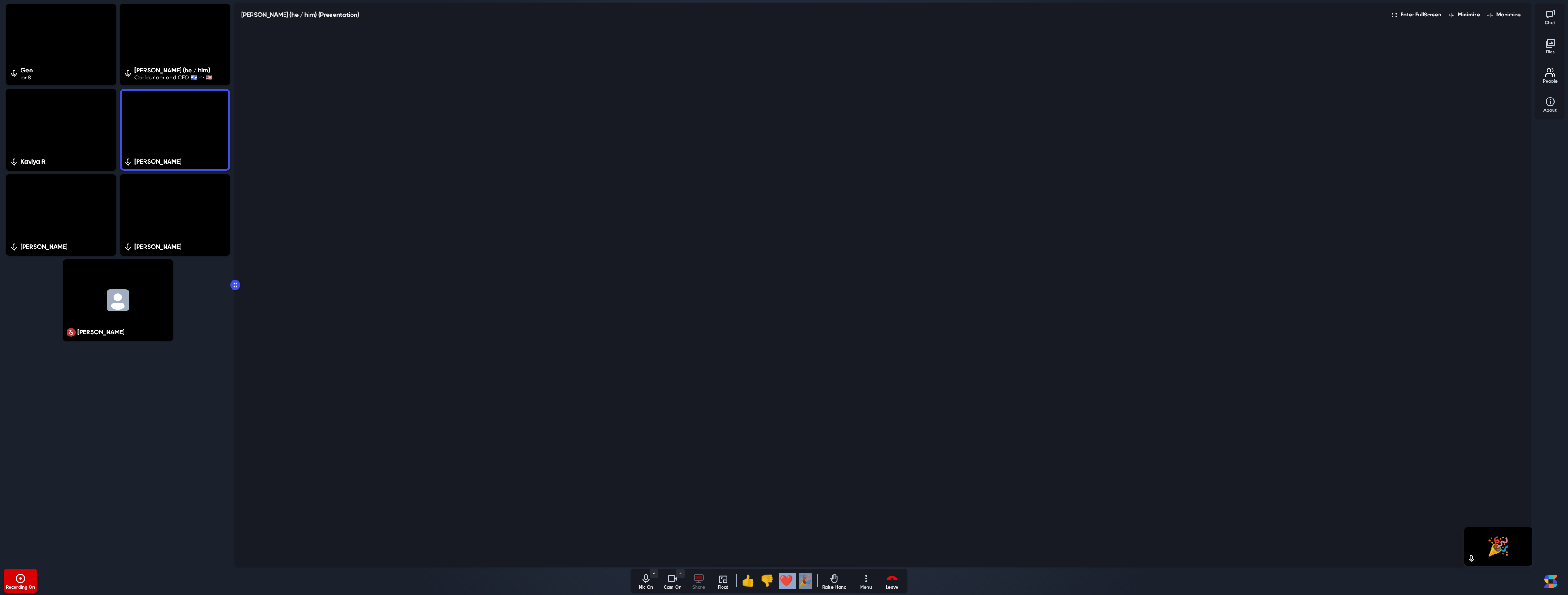 click on "🎉" at bounding box center [805, 581] 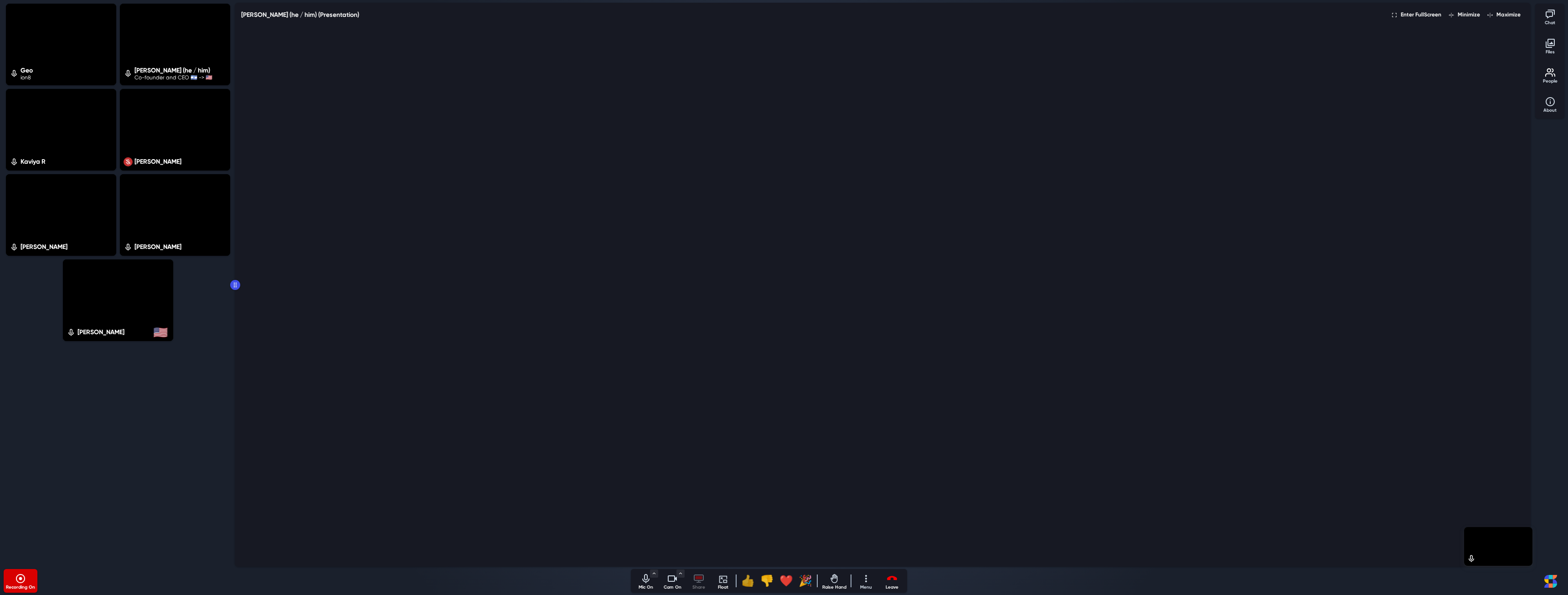 click on "👍" at bounding box center [748, 581] 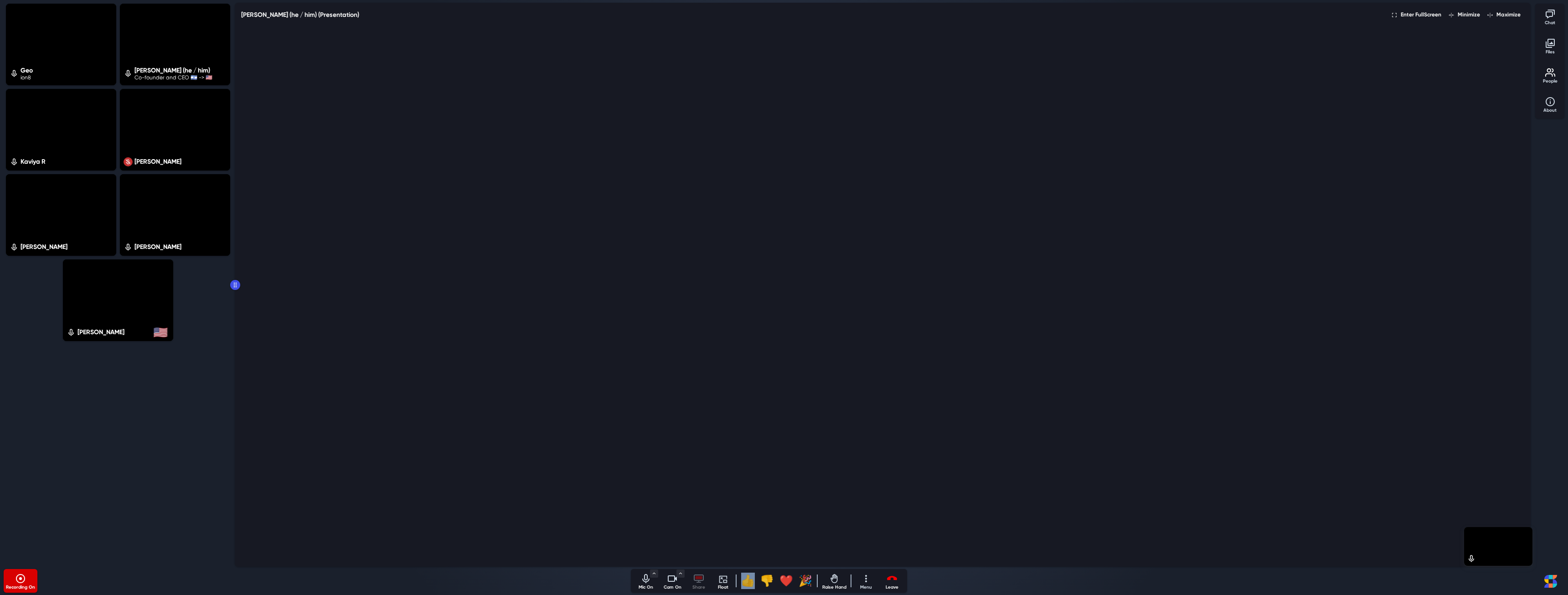 click on "👍" at bounding box center [748, 581] 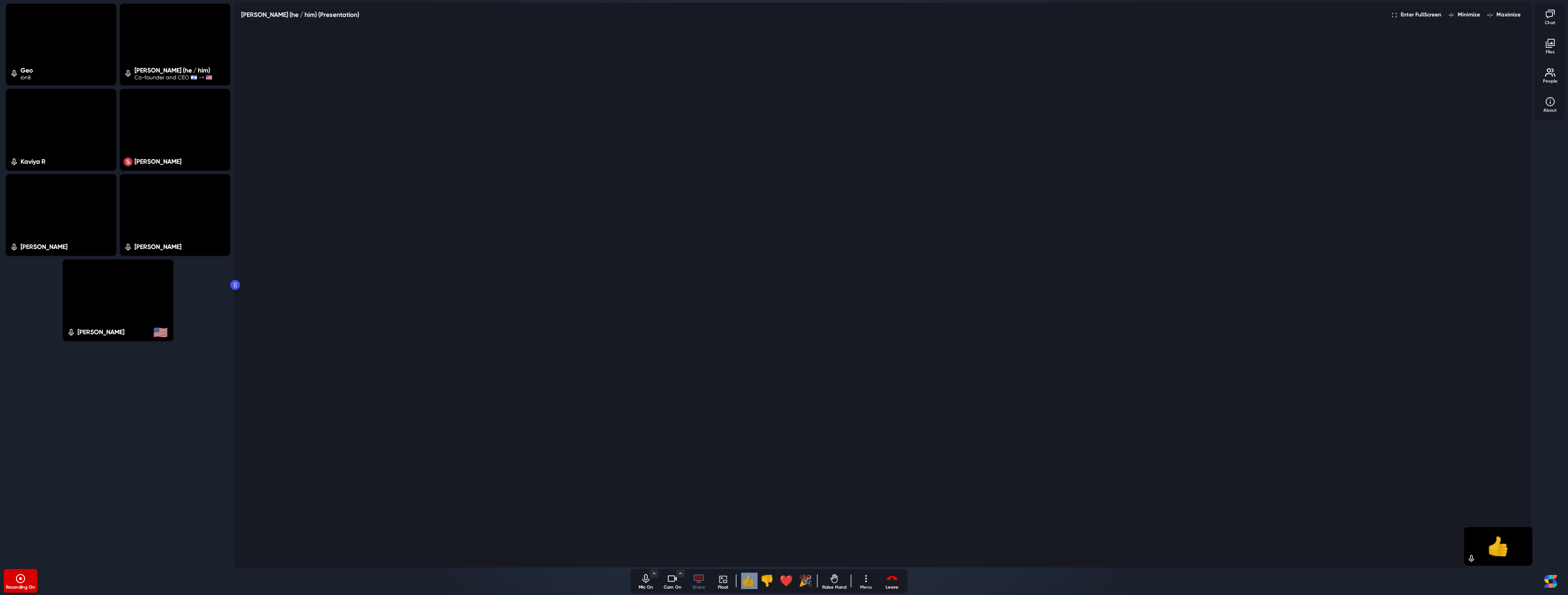 click on "👍" at bounding box center [748, 581] 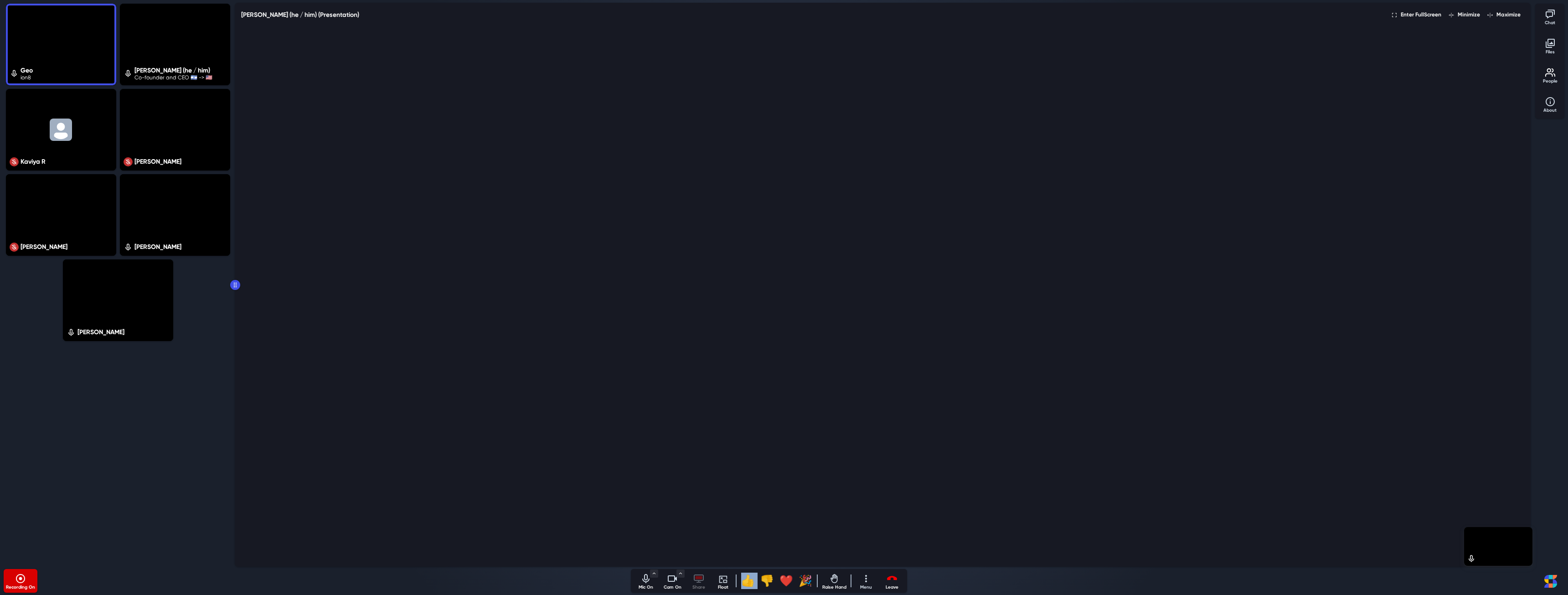 click 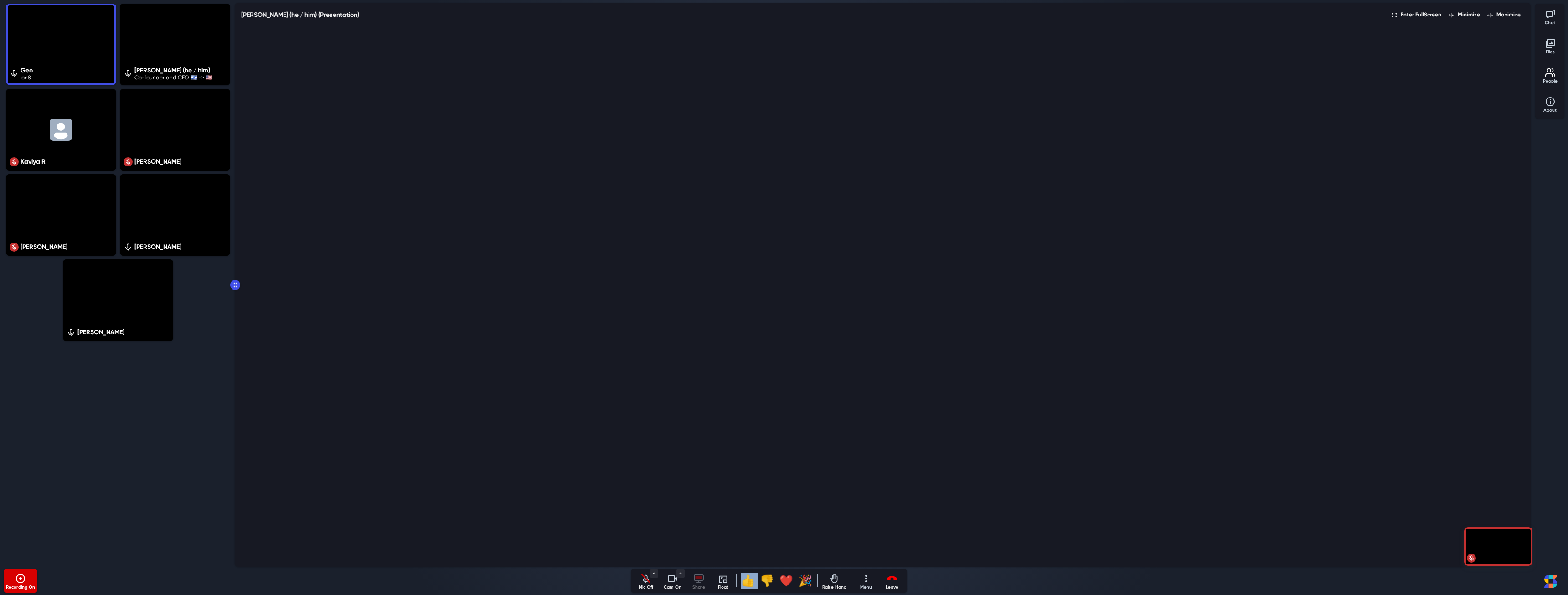 click 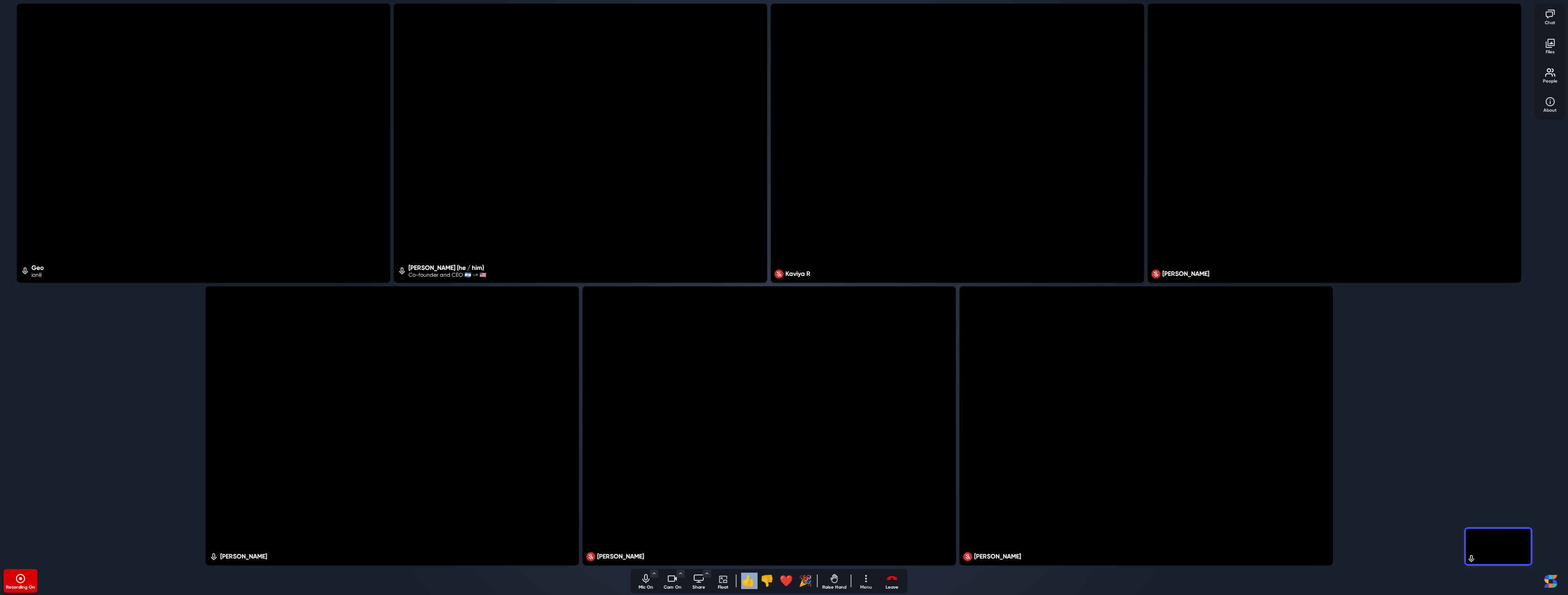 click 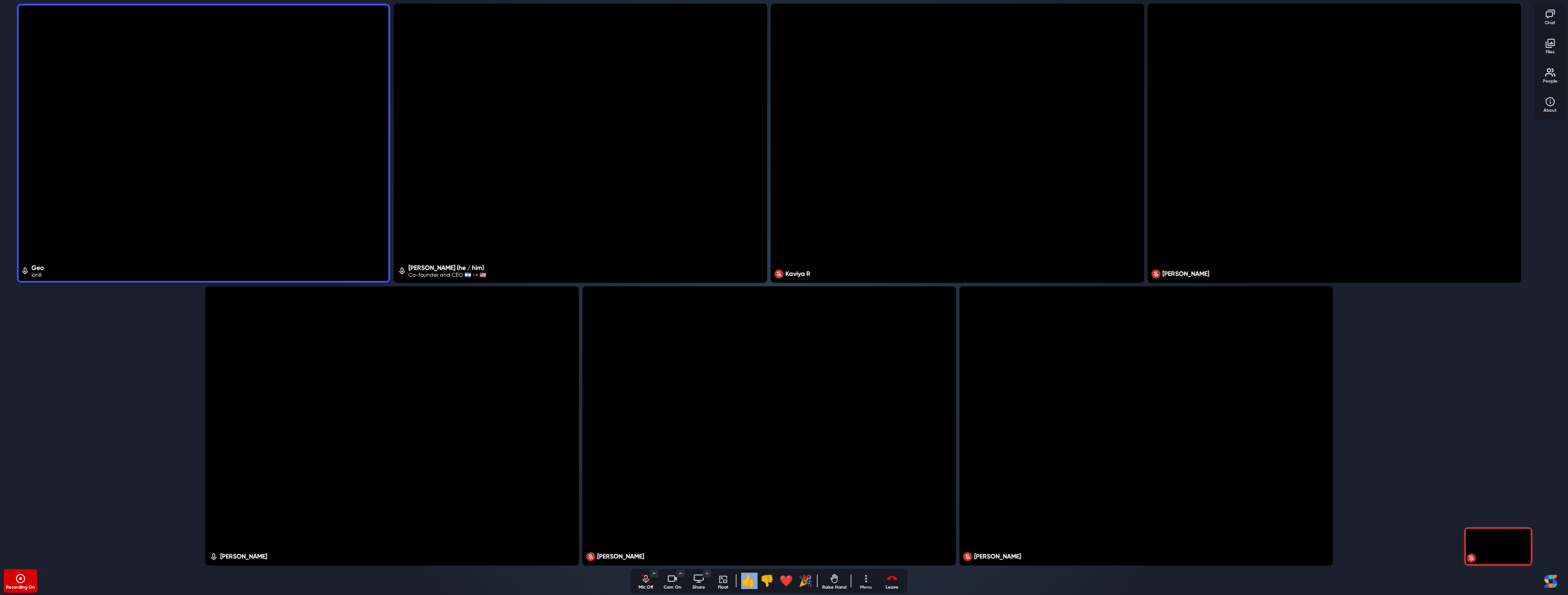 click 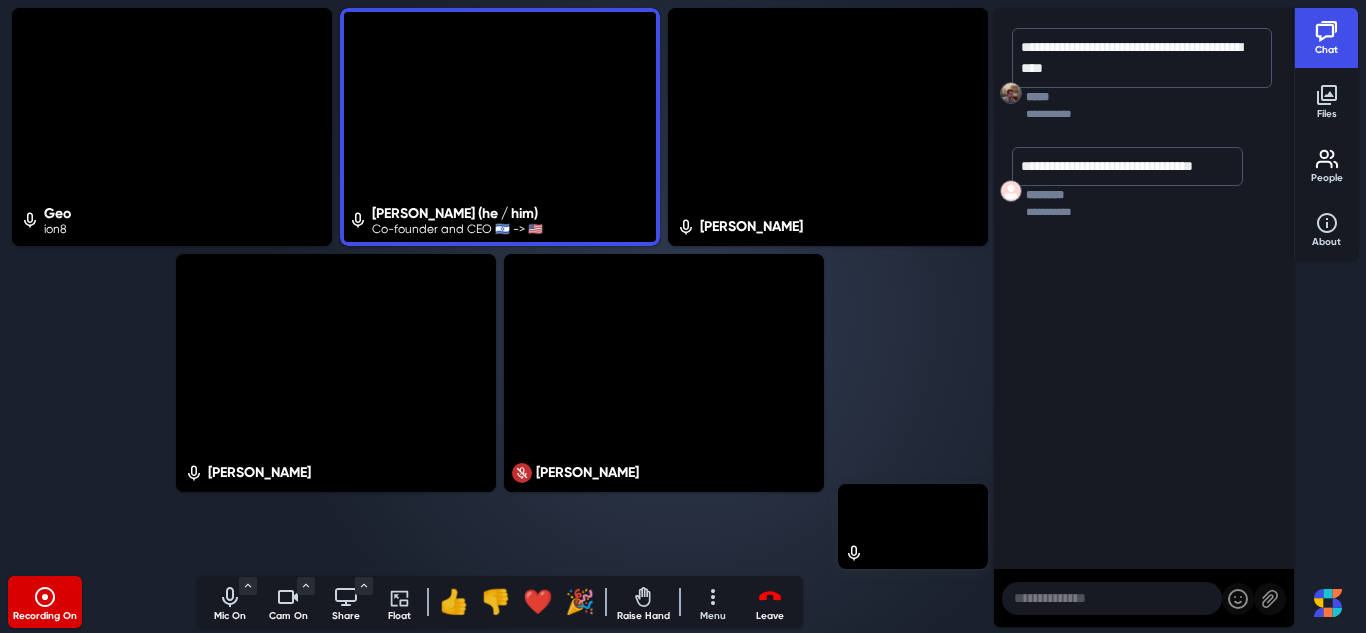 click on "**********" at bounding box center [1144, 292] 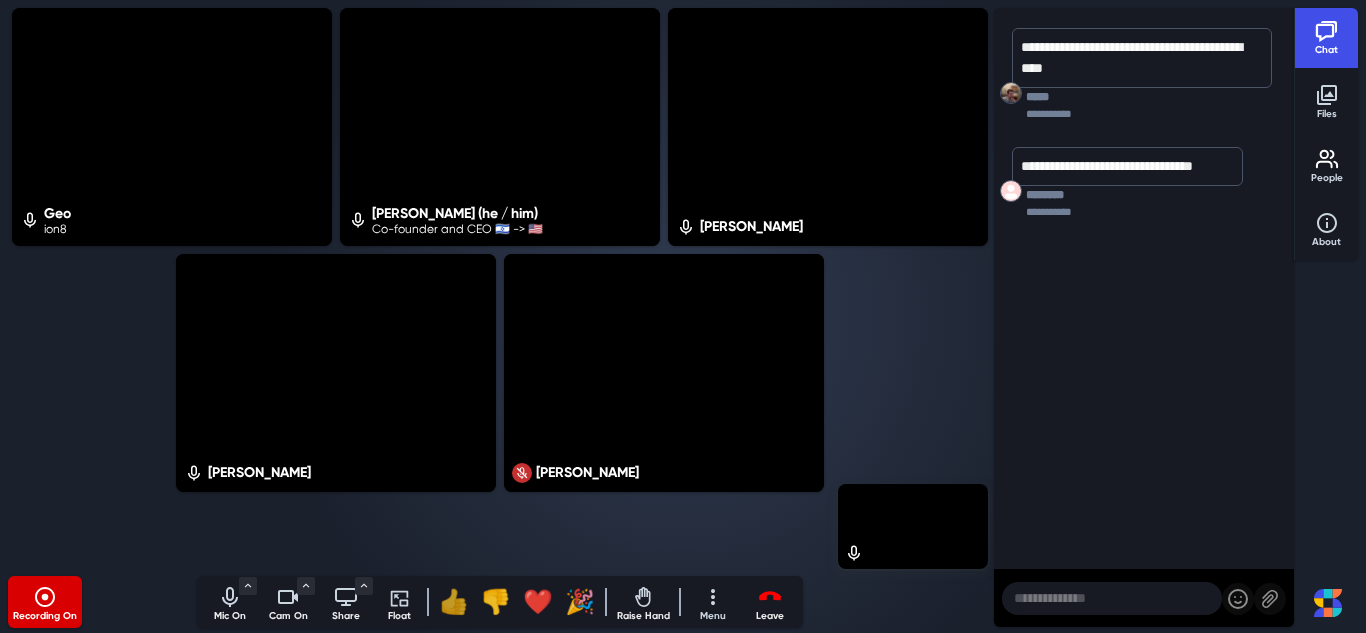 click on "👍" at bounding box center [454, 602] 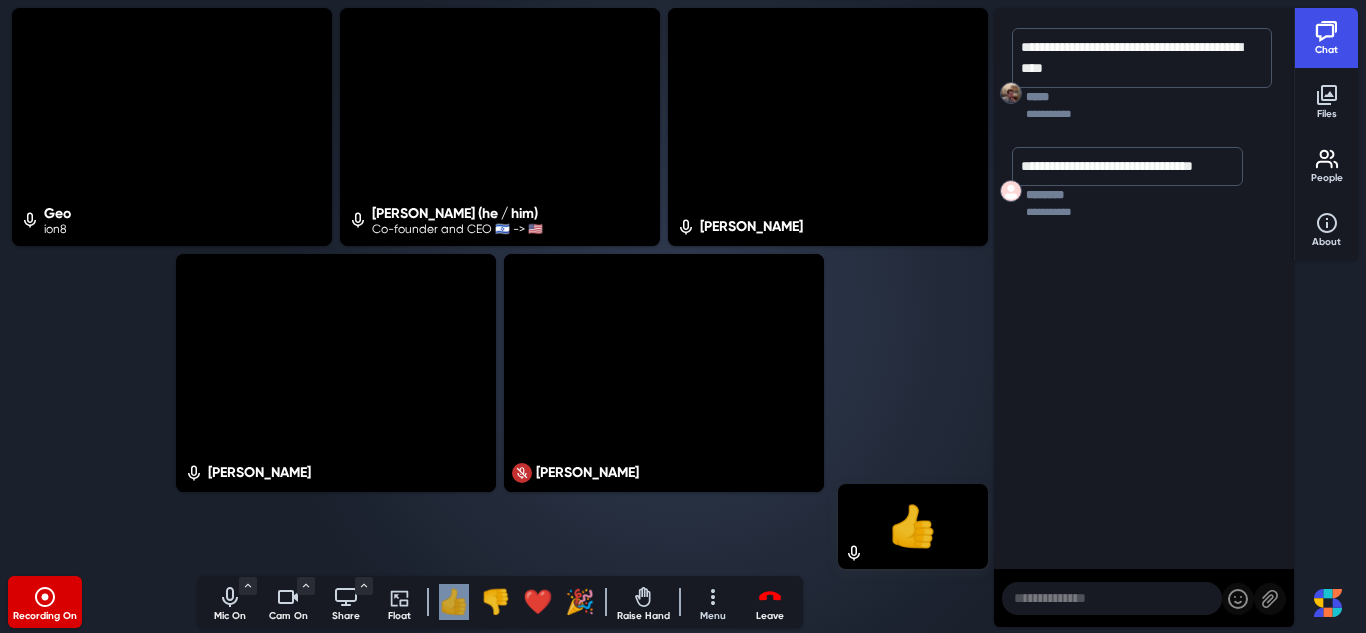 click on "👍" at bounding box center (454, 602) 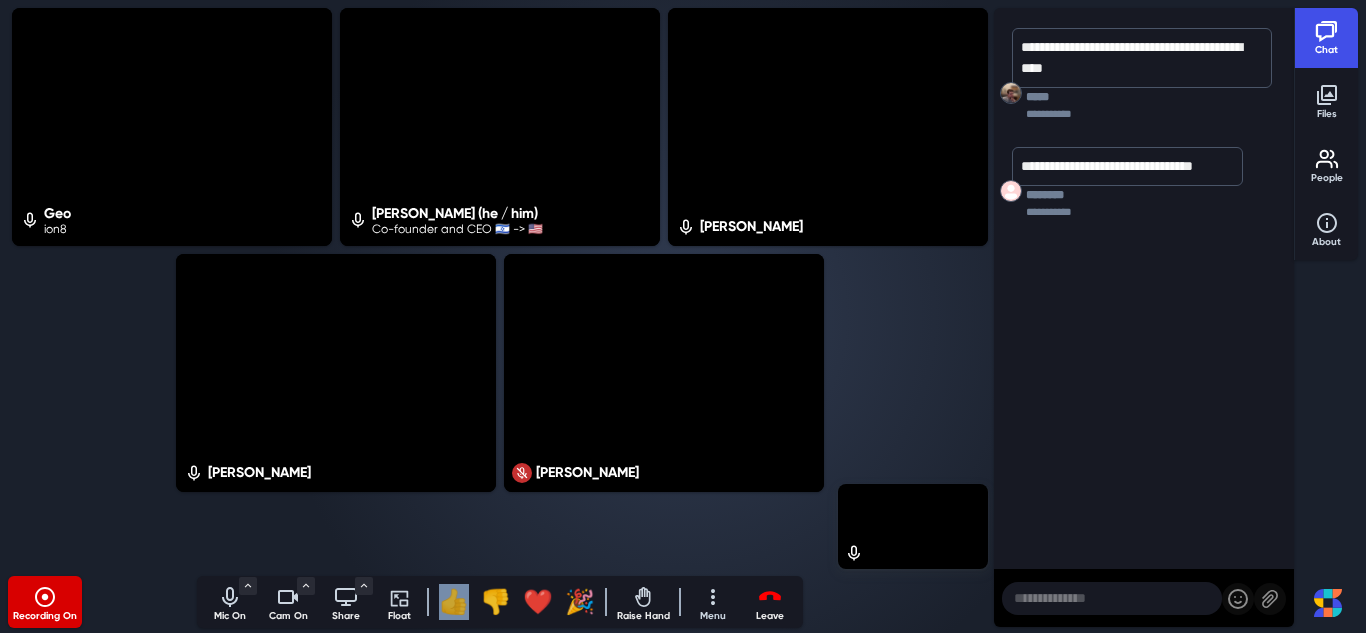 click on "👍" at bounding box center [454, 602] 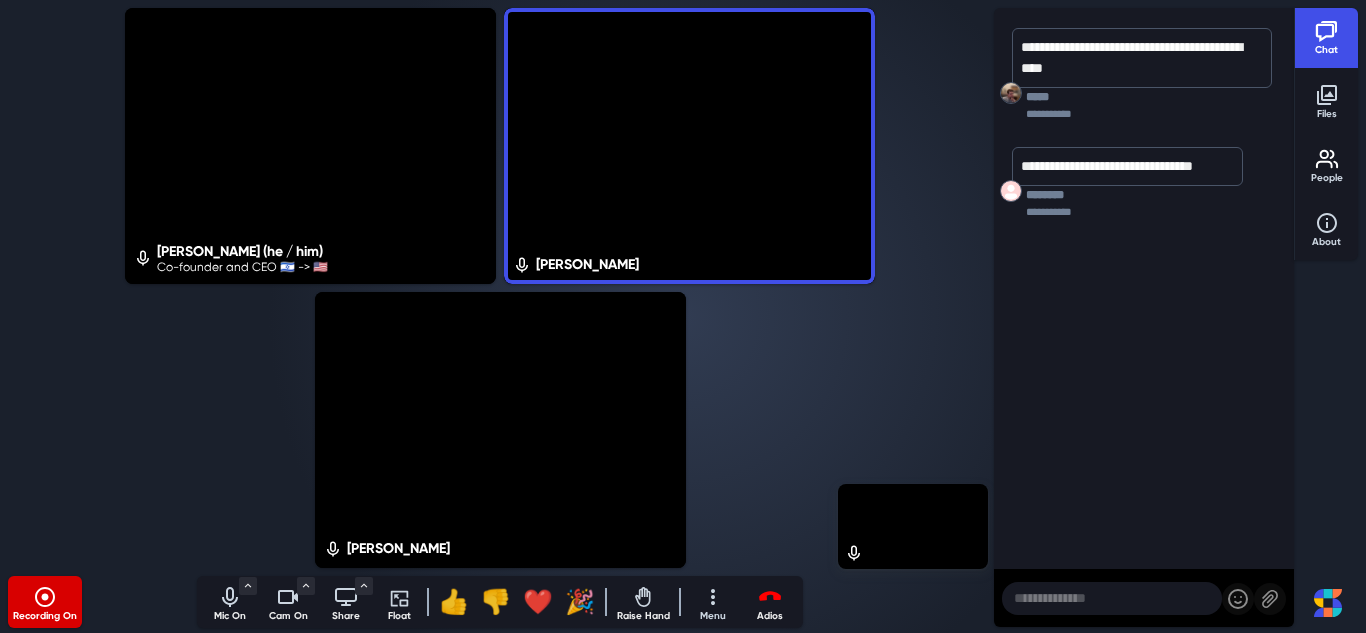 click 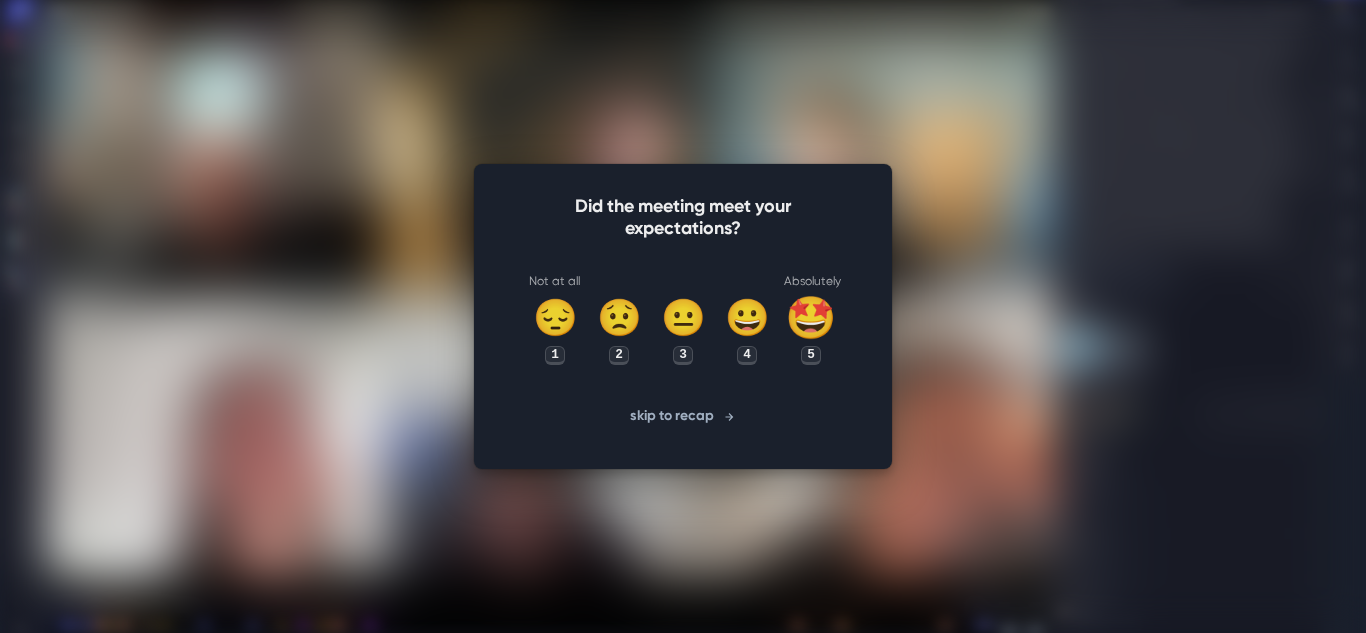 click on "🤩" at bounding box center [811, 318] 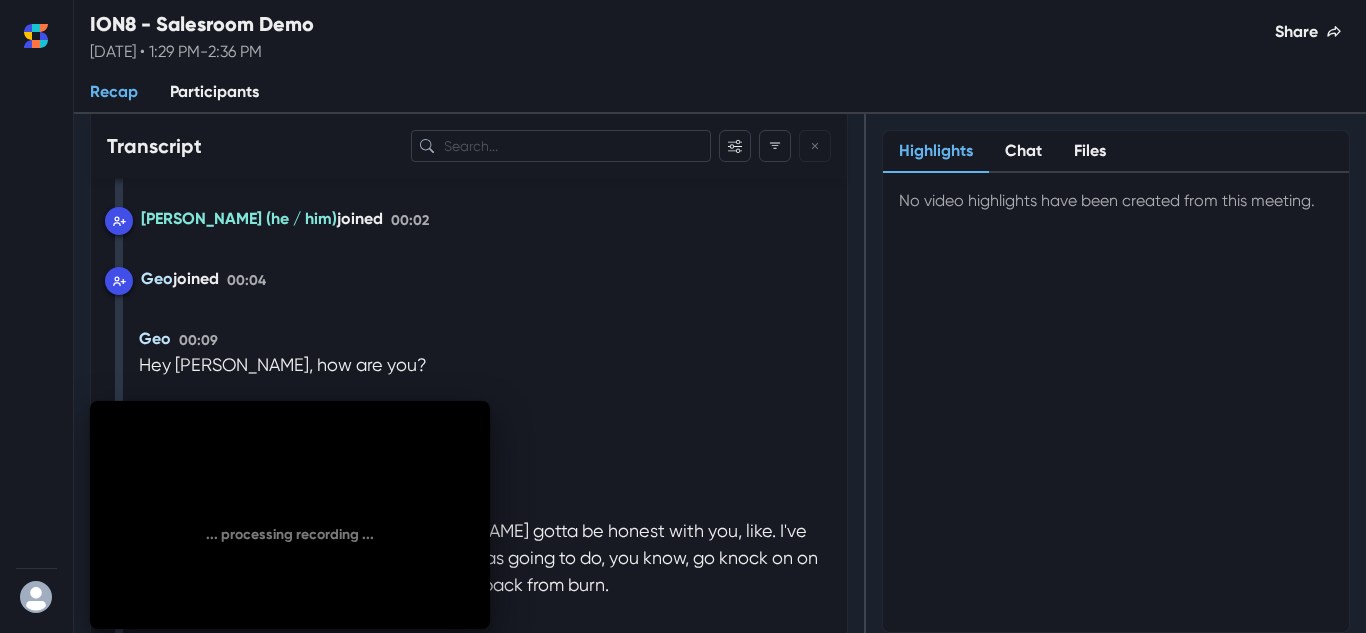 scroll, scrollTop: 134, scrollLeft: 0, axis: vertical 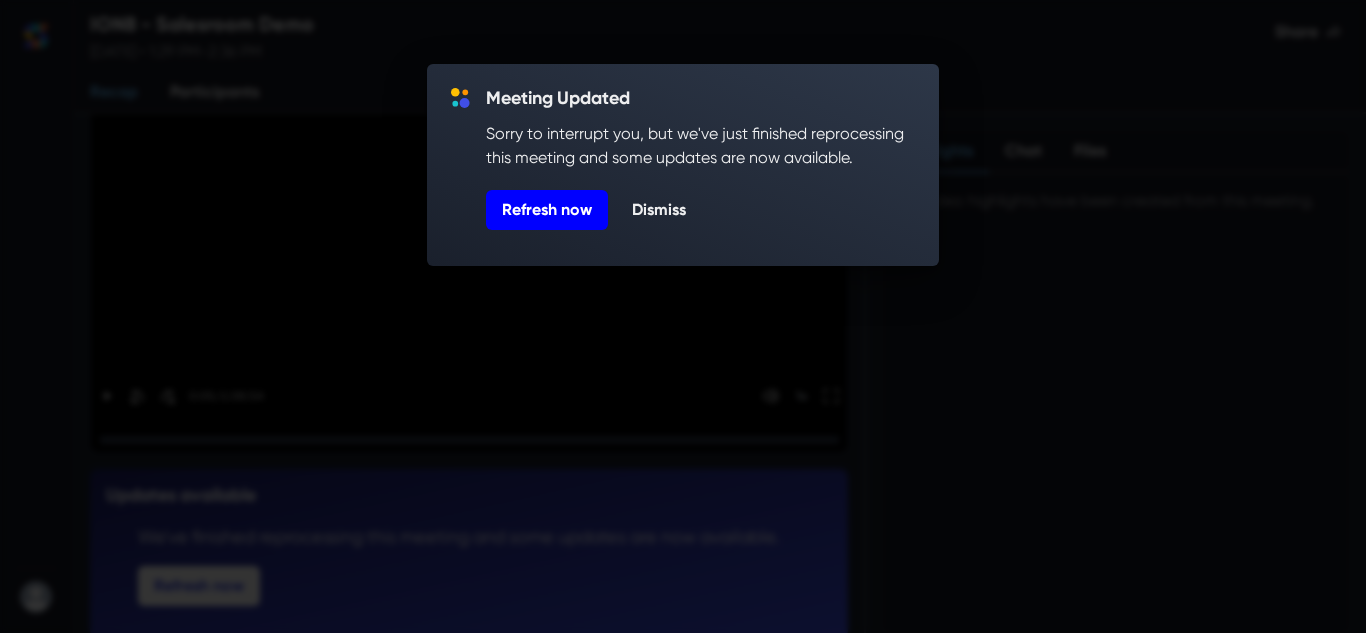 click on "Refresh now" at bounding box center [547, 210] 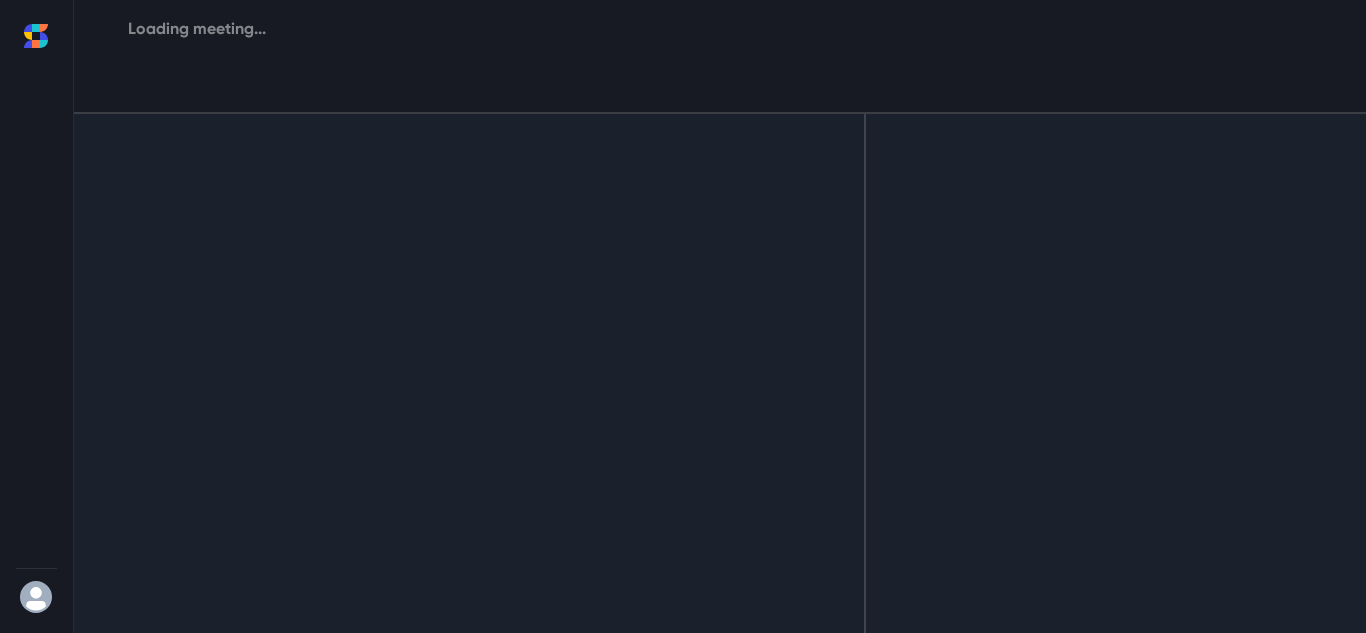 scroll, scrollTop: 0, scrollLeft: 0, axis: both 